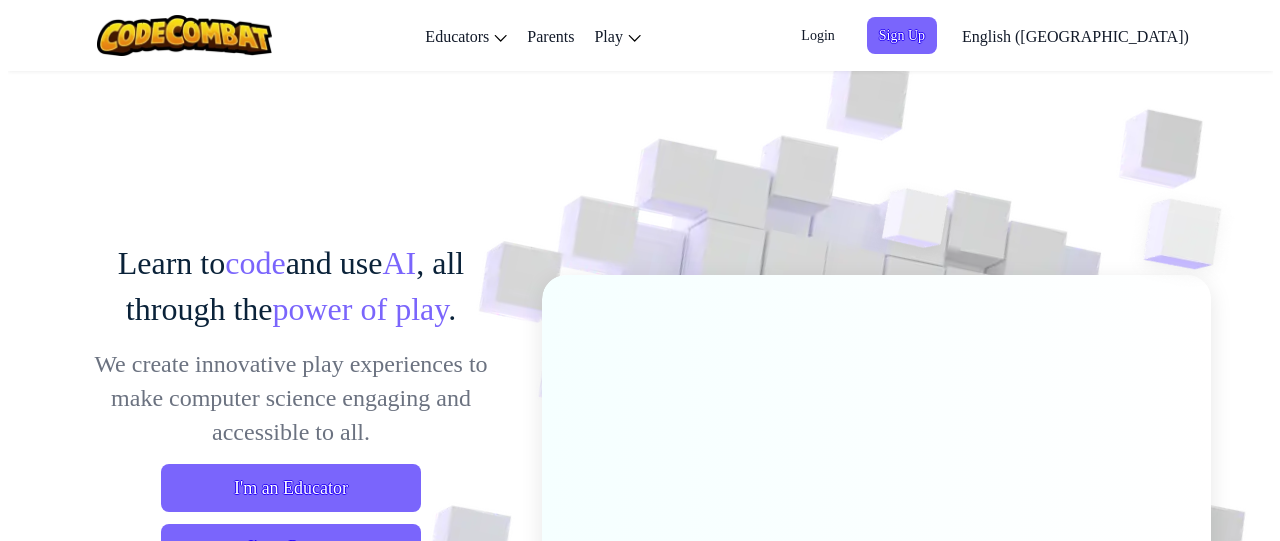 scroll, scrollTop: 107, scrollLeft: 0, axis: vertical 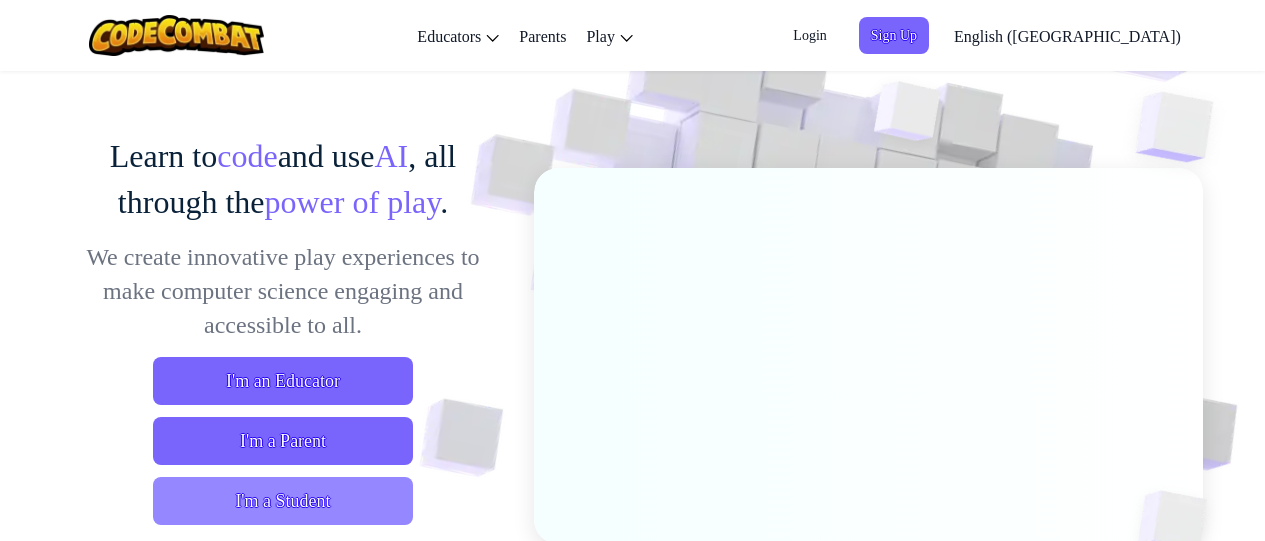 click on "I'm a Student" at bounding box center [283, 501] 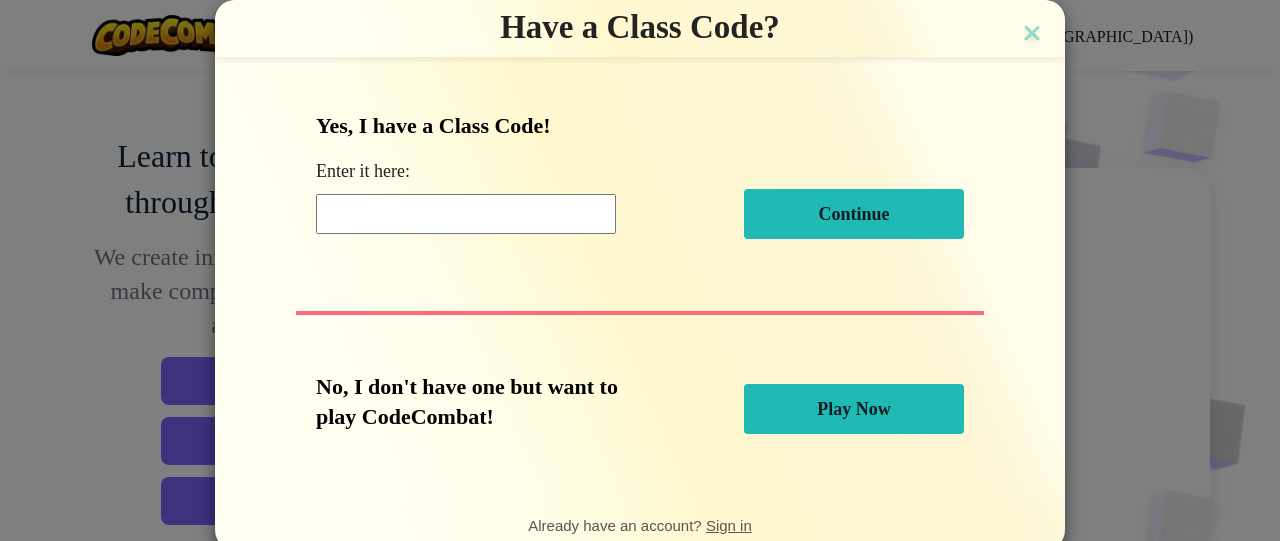 click on "Play Now" at bounding box center [854, 409] 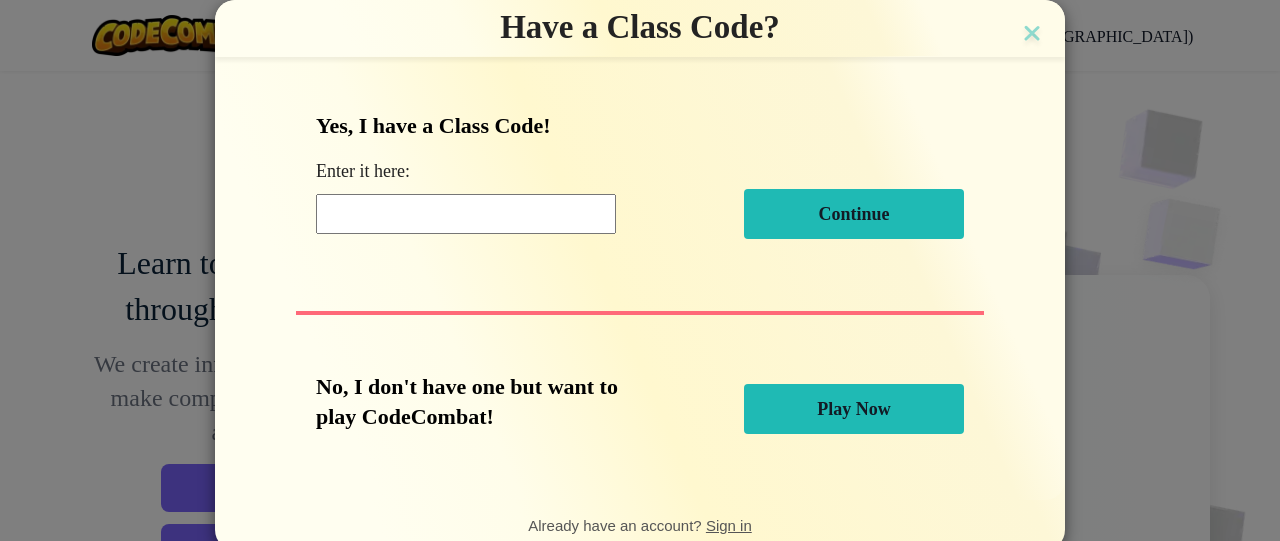 click on "Toggle navigation Educators Create Free Account School & District Solutions Teacher Toolkit Preview Standards Alignment Efficacy Studies Success Stories Professional Development Hour of Code Grants & Funding Resources Request a Demo or Quote Parents Play CodeCombat Home With access to all 530 levels and exclusive features like pets, premium only items, and heroes, anyone can fully immerse themselves in the world of coding. CodeCombat Classroom A full CS curriculum that builds from core concepts all the way through web development, game development and AP CSP. CodeCombat Junior Our flagship K-5 curriculum features a progression of learning levels that teach basic coding concepts at a slower pace, modeled specifically for elementary students. Ozaria Classroom An enchanting narrative coding adventure that establishes the fundamentals of computer science. AP CSP Endorsed by the College Board, our AP CSP curriculum provides game-based and turnkey tools to prepare students for the AP exam. AI League Esports Login" at bounding box center [640, 6525] 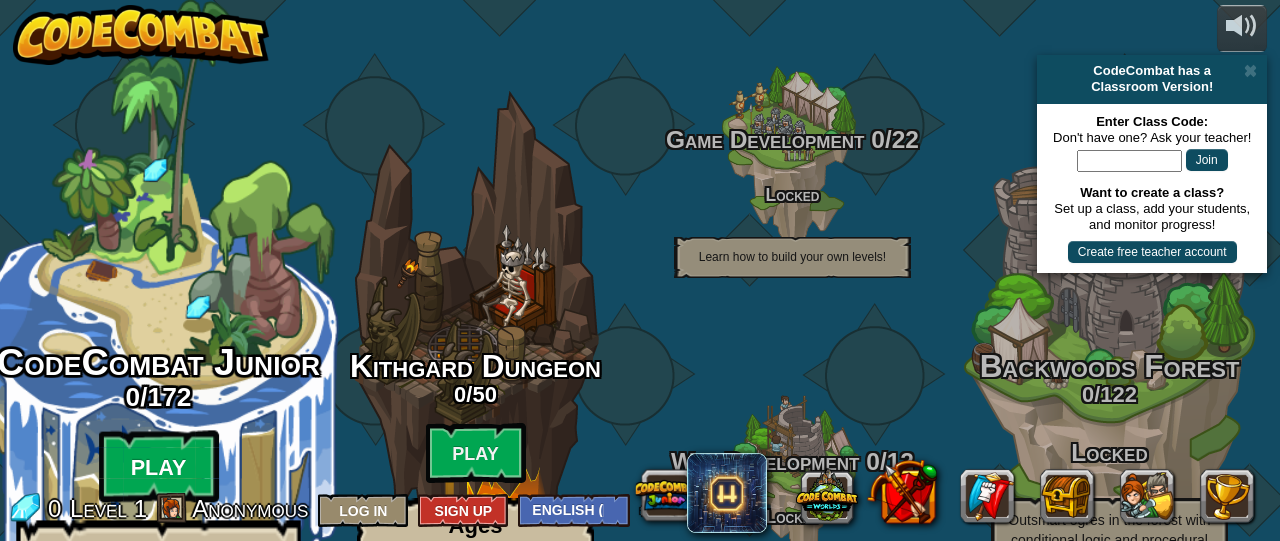 click on "Play" at bounding box center [159, 467] 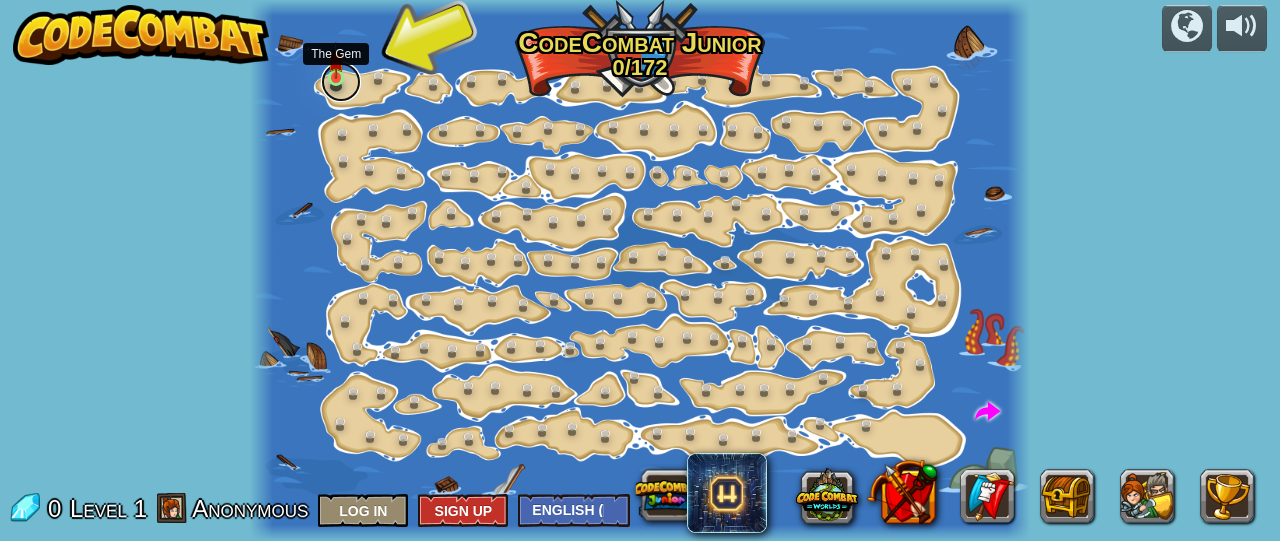 click at bounding box center [341, 82] 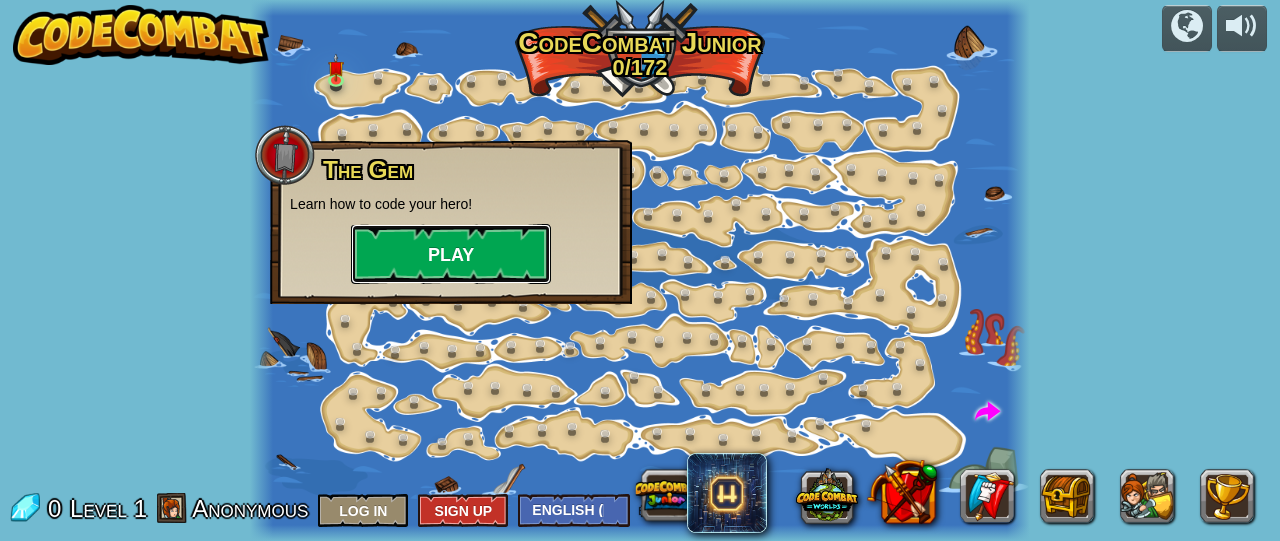 click on "Play" at bounding box center (451, 254) 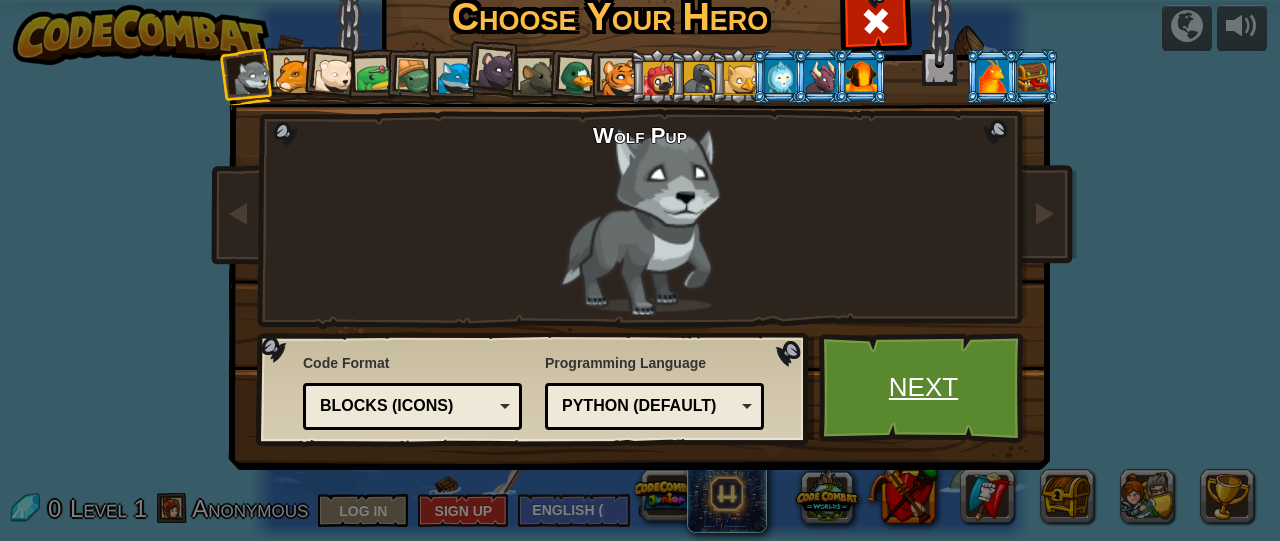 click on "Next" at bounding box center [923, 388] 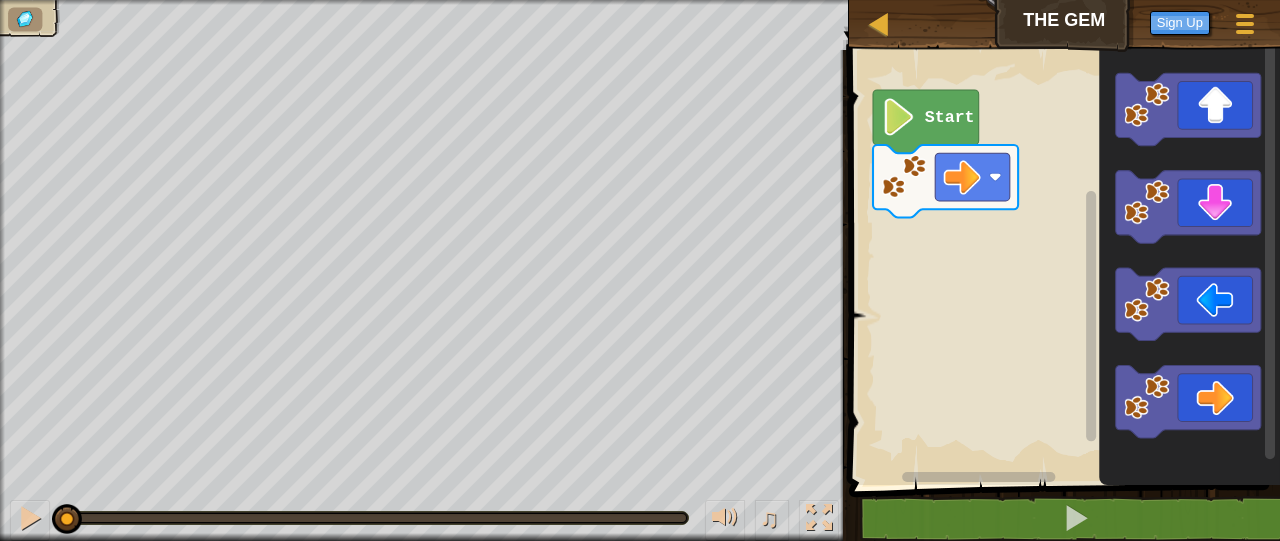 click 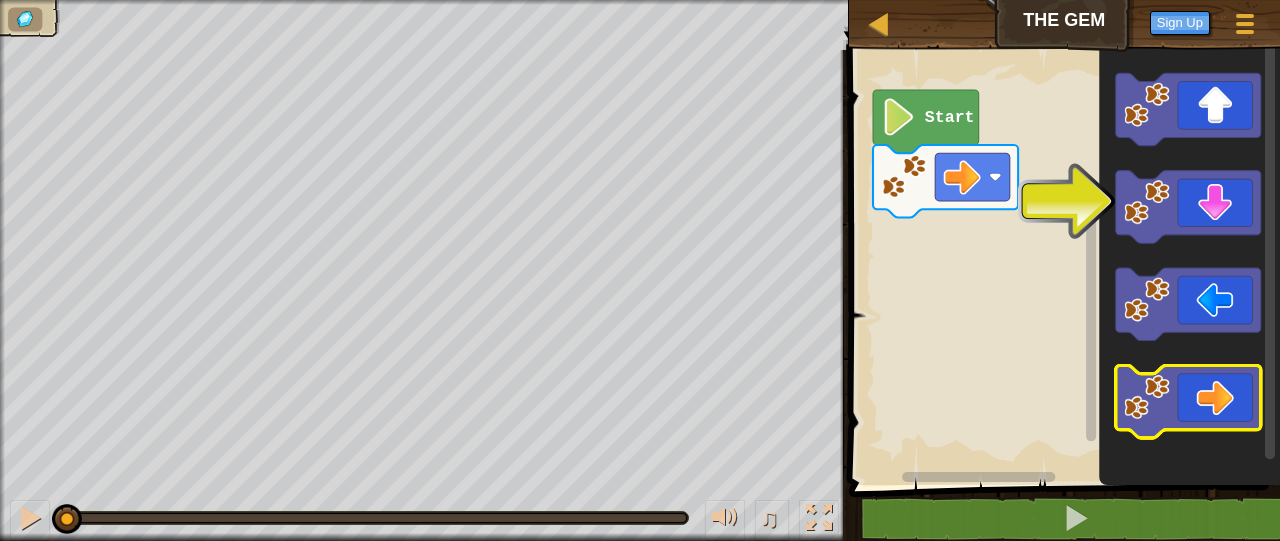 click 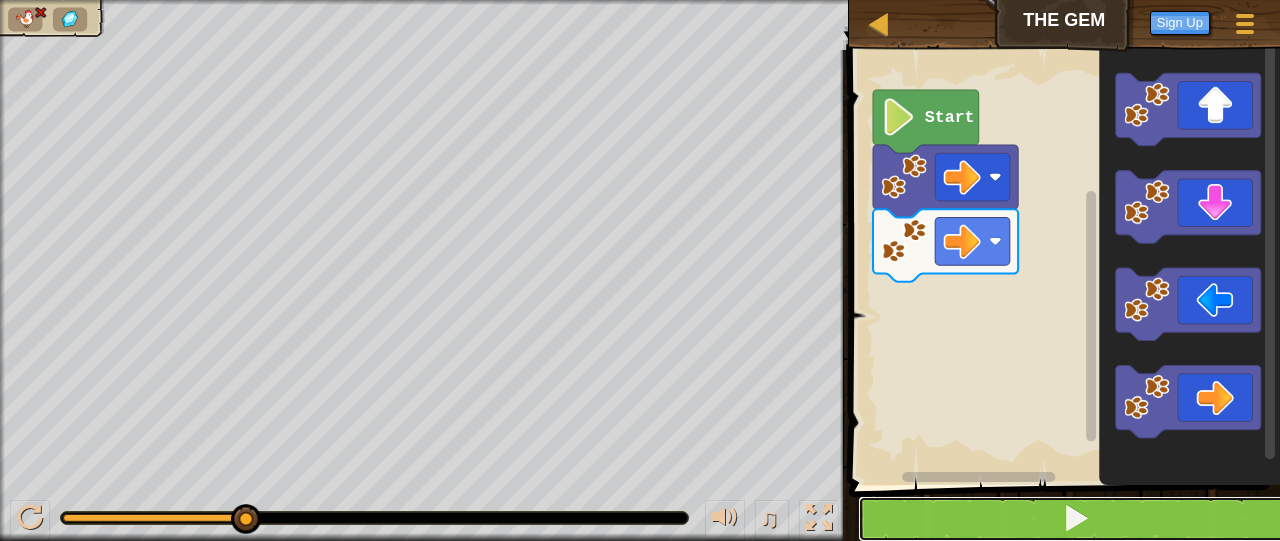 click at bounding box center (1076, 519) 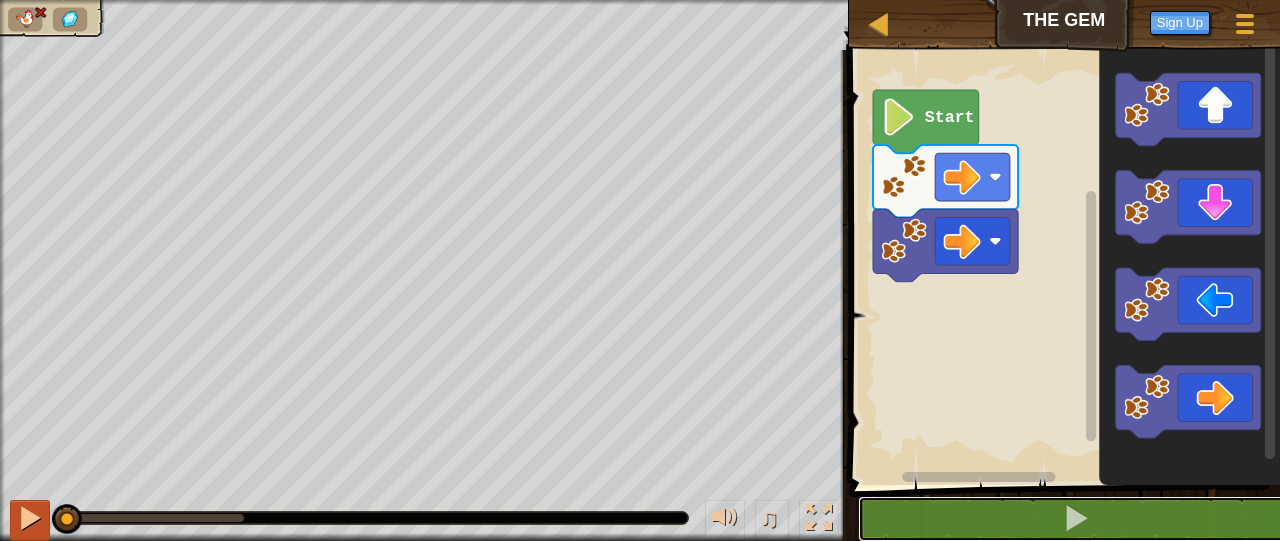 drag, startPoint x: 248, startPoint y: 512, endPoint x: 45, endPoint y: 504, distance: 203.15758 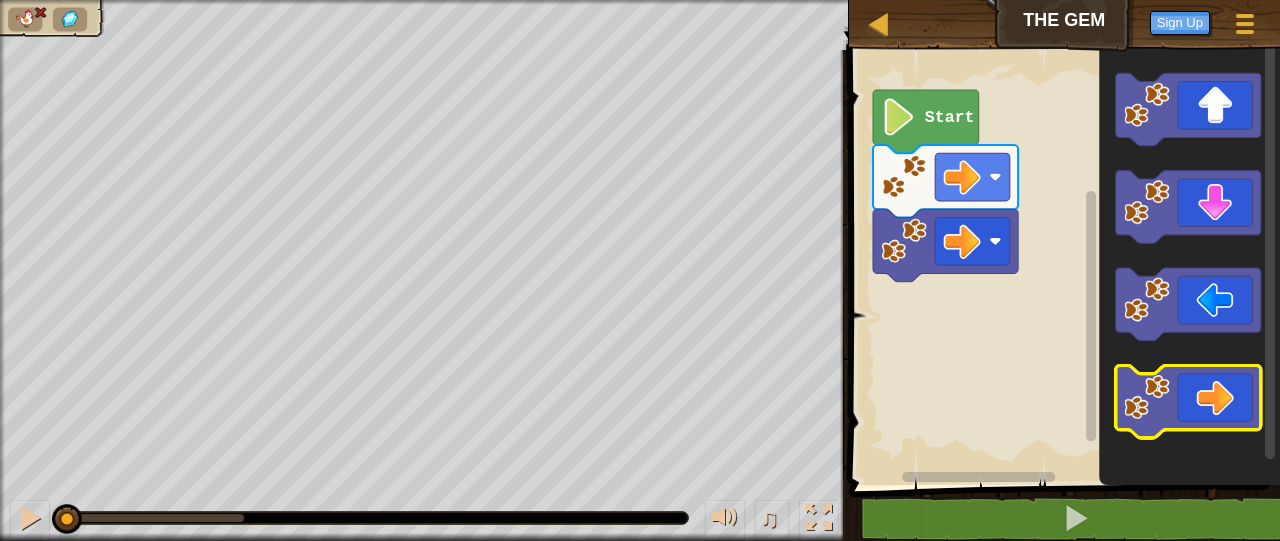 click 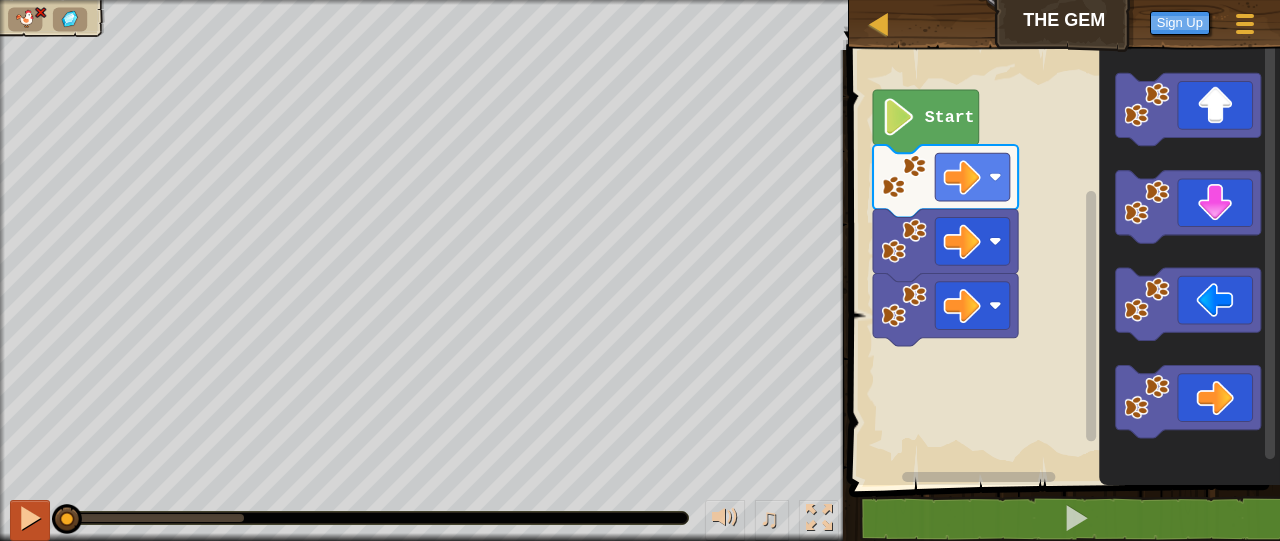 drag, startPoint x: 250, startPoint y: 514, endPoint x: 26, endPoint y: 506, distance: 224.1428 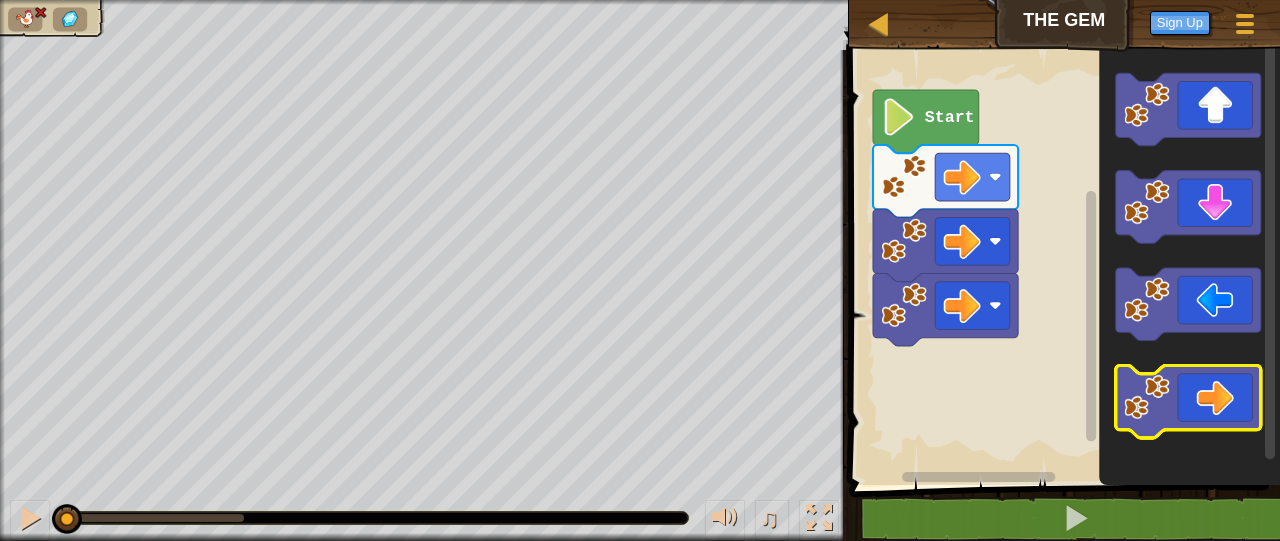 click 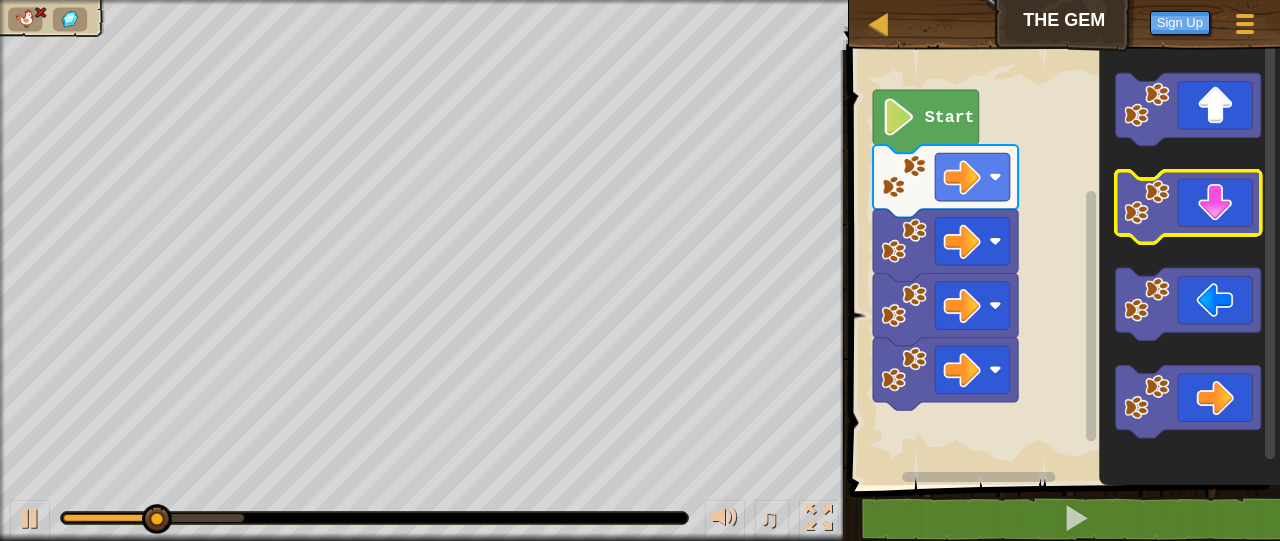 click 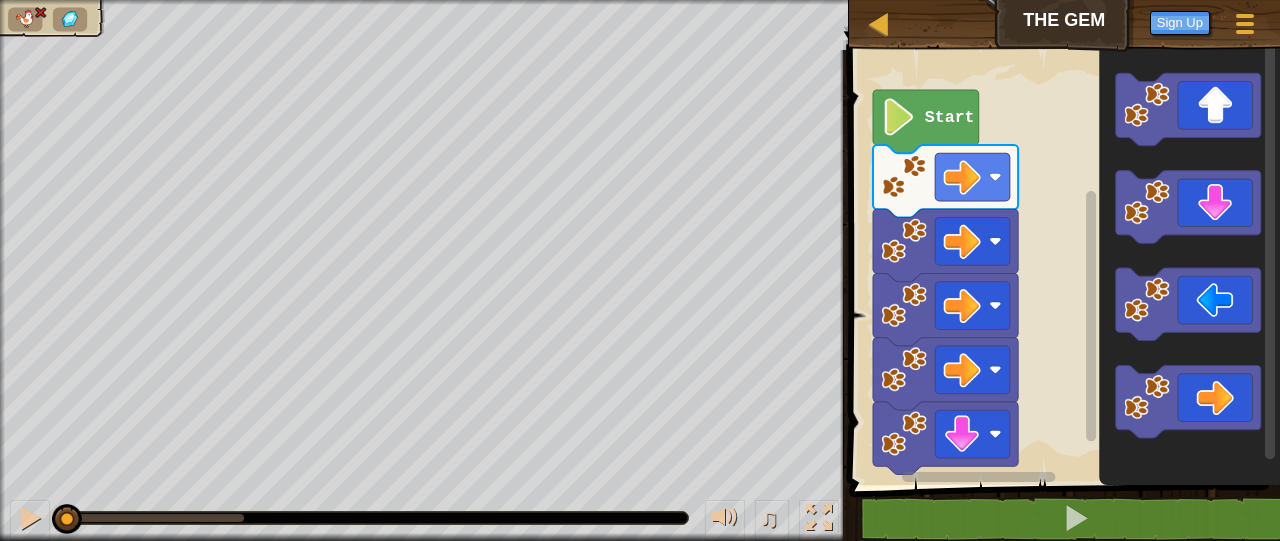 drag, startPoint x: 248, startPoint y: 511, endPoint x: 20, endPoint y: 499, distance: 228.31557 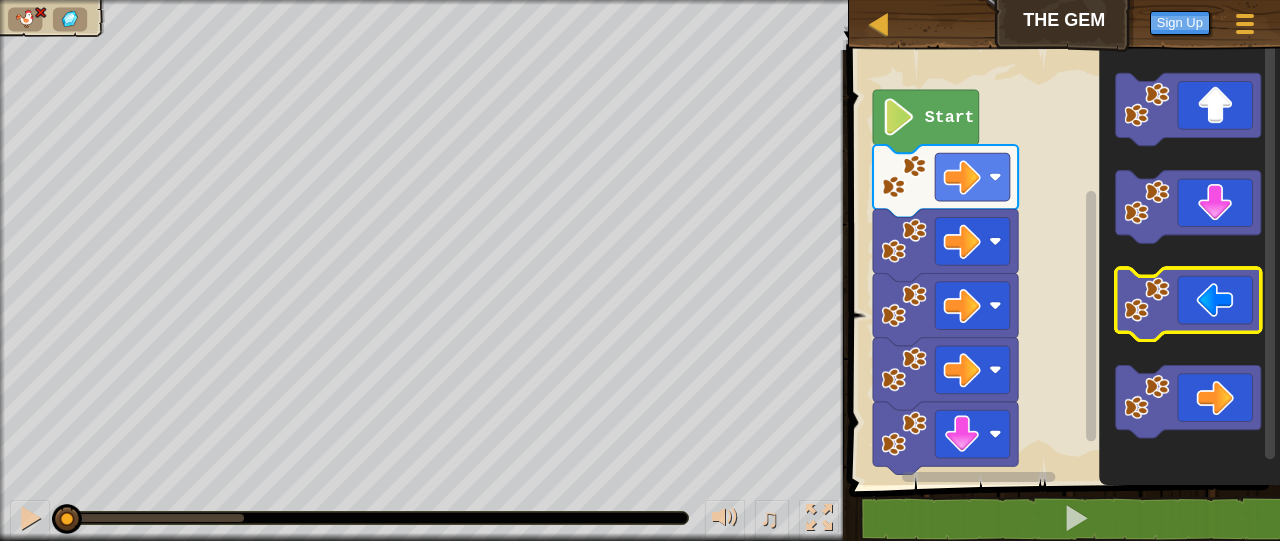 click 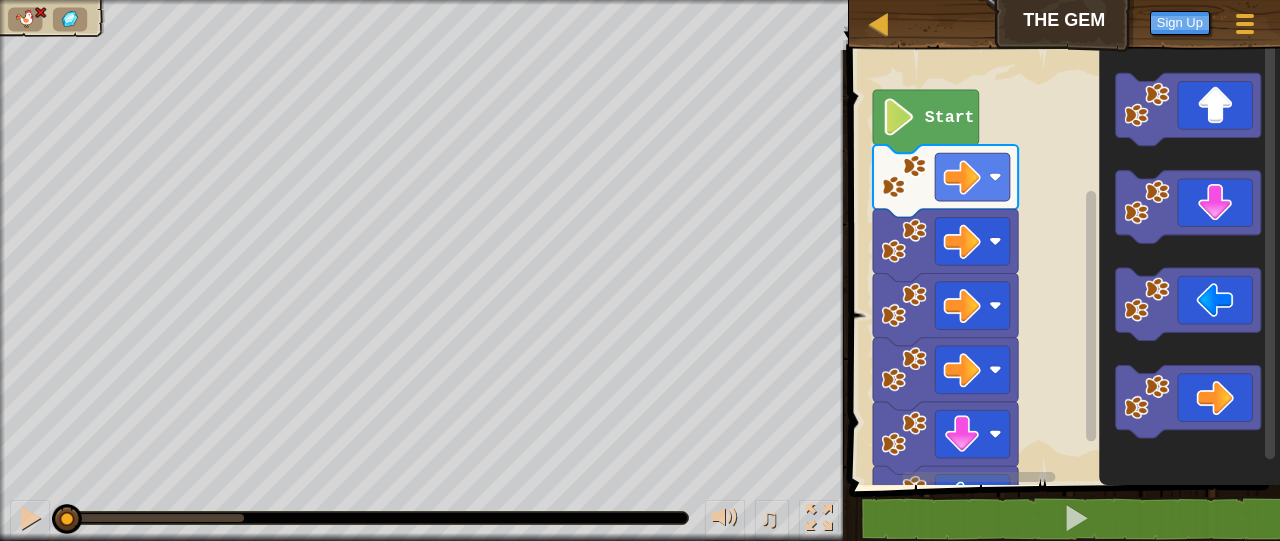 drag, startPoint x: 249, startPoint y: 520, endPoint x: 19, endPoint y: 542, distance: 231.04977 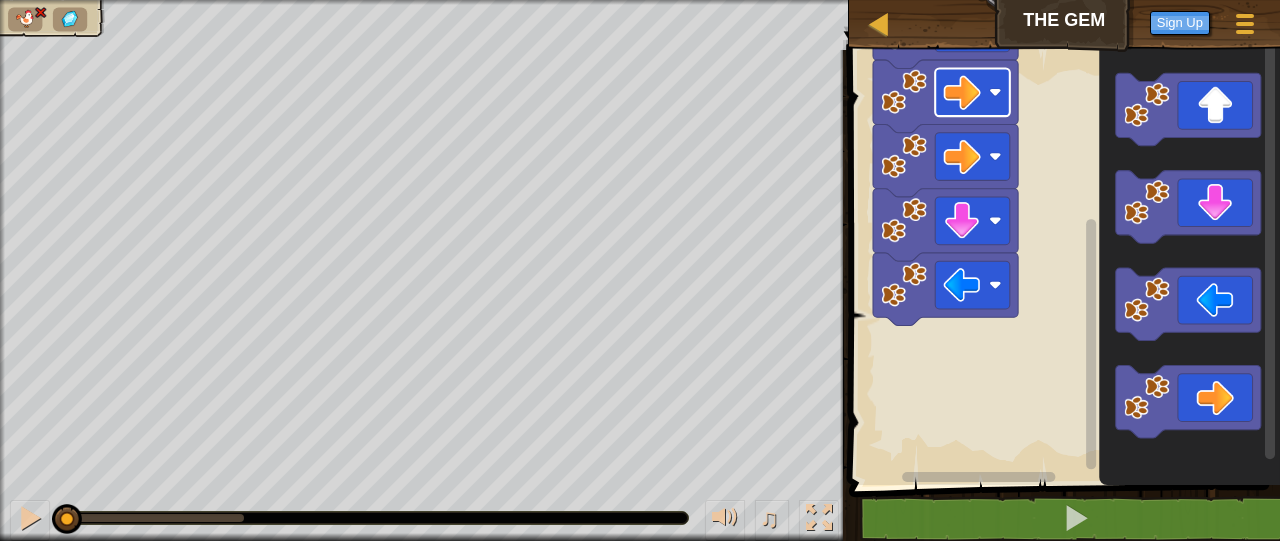 click 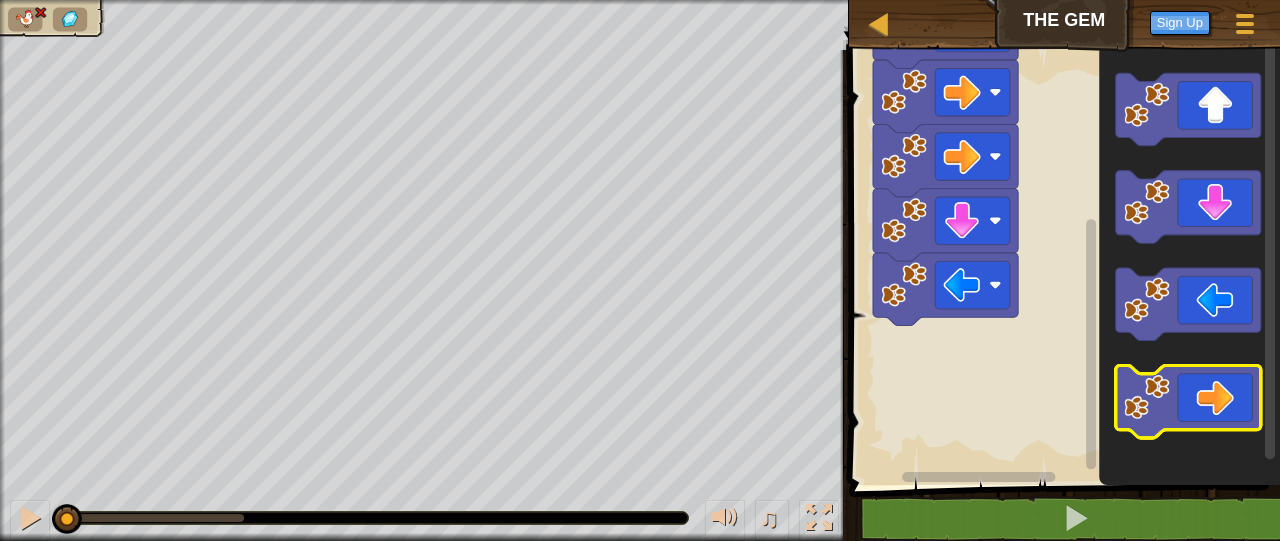 click 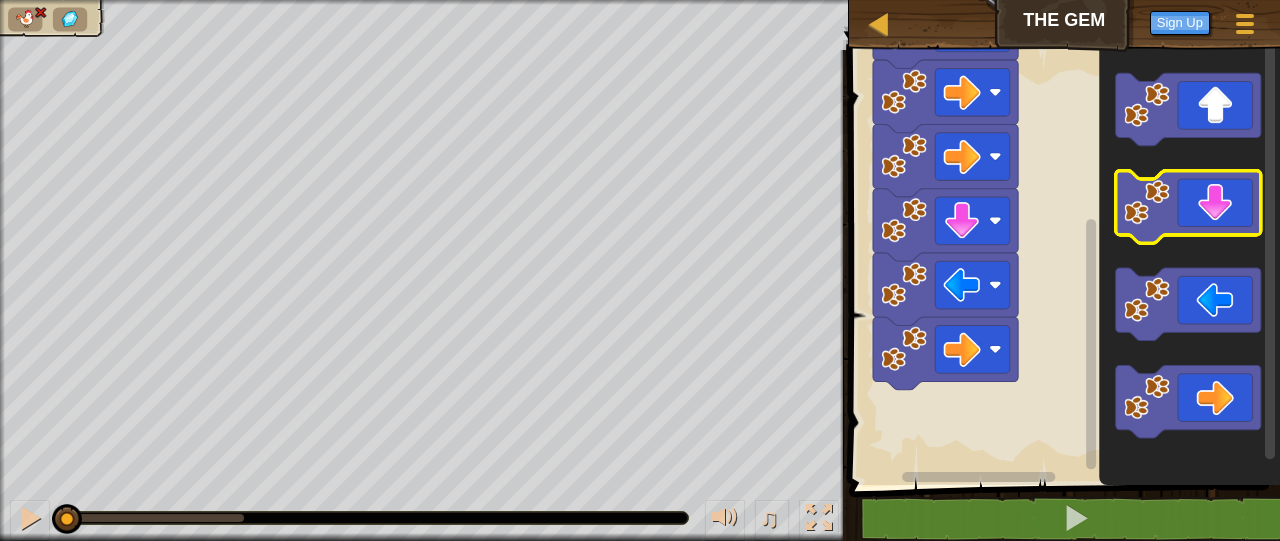 click 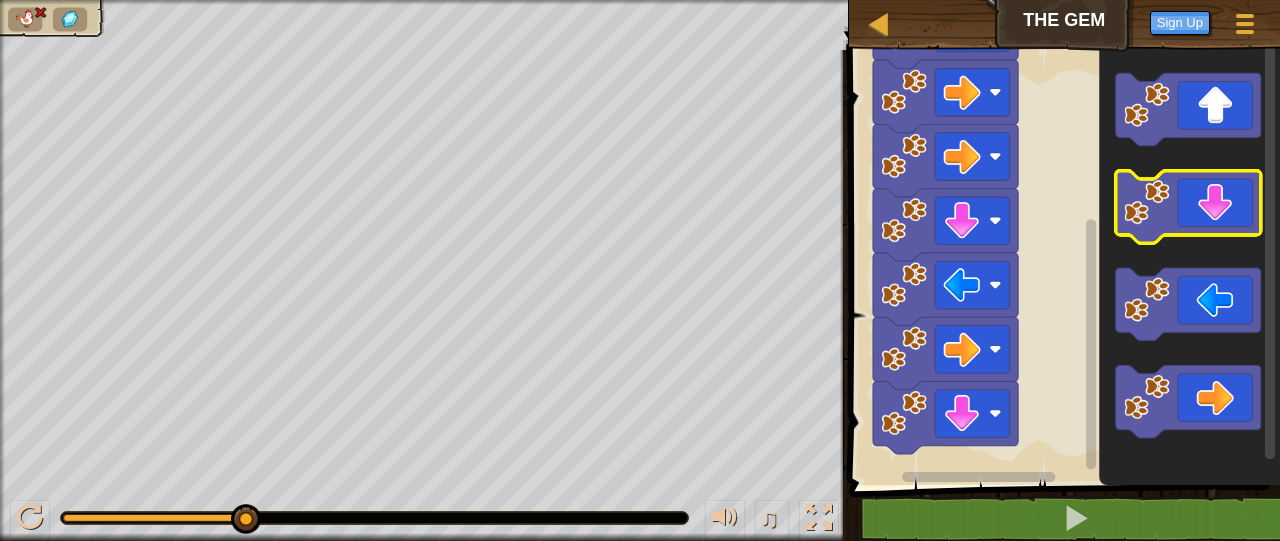 click 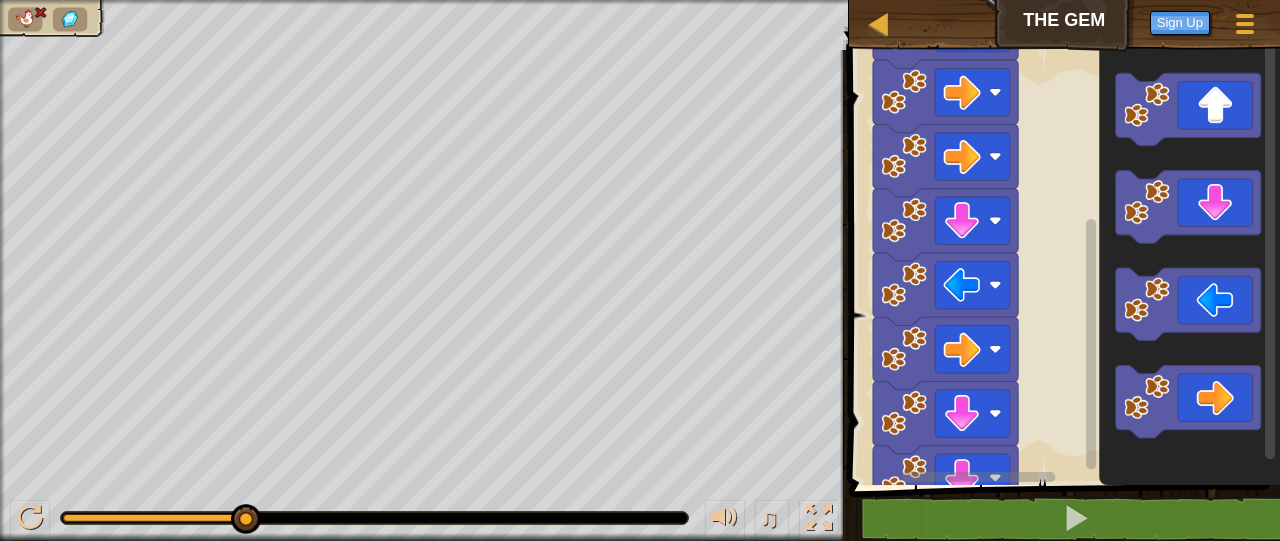 drag, startPoint x: 253, startPoint y: 510, endPoint x: 325, endPoint y: 511, distance: 72.00694 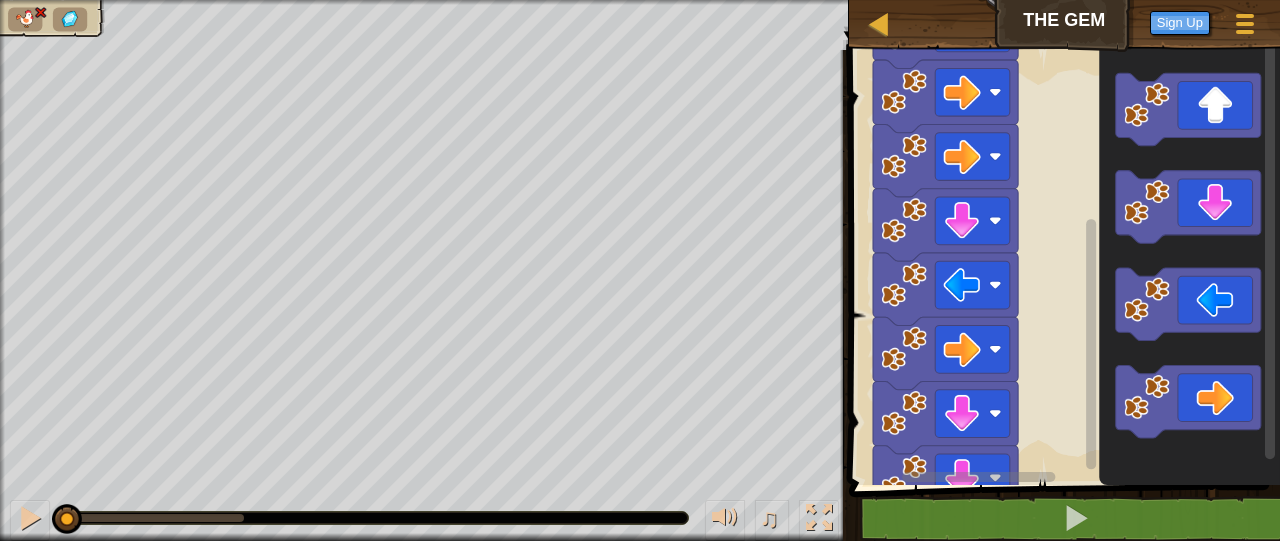 drag, startPoint x: 248, startPoint y: 514, endPoint x: 0, endPoint y: 508, distance: 248.07257 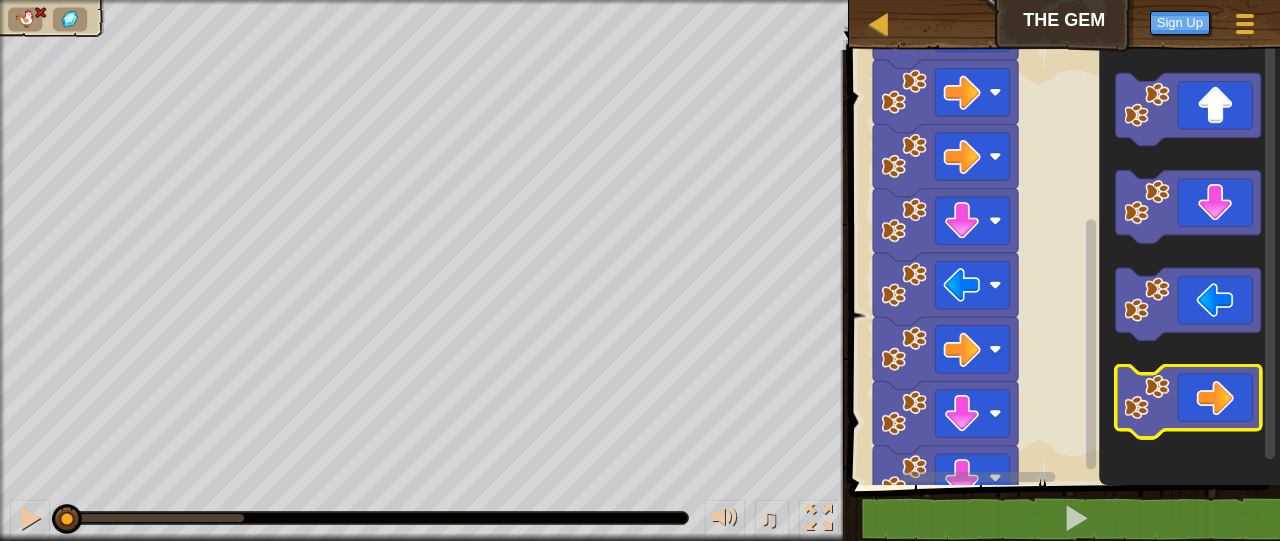 click 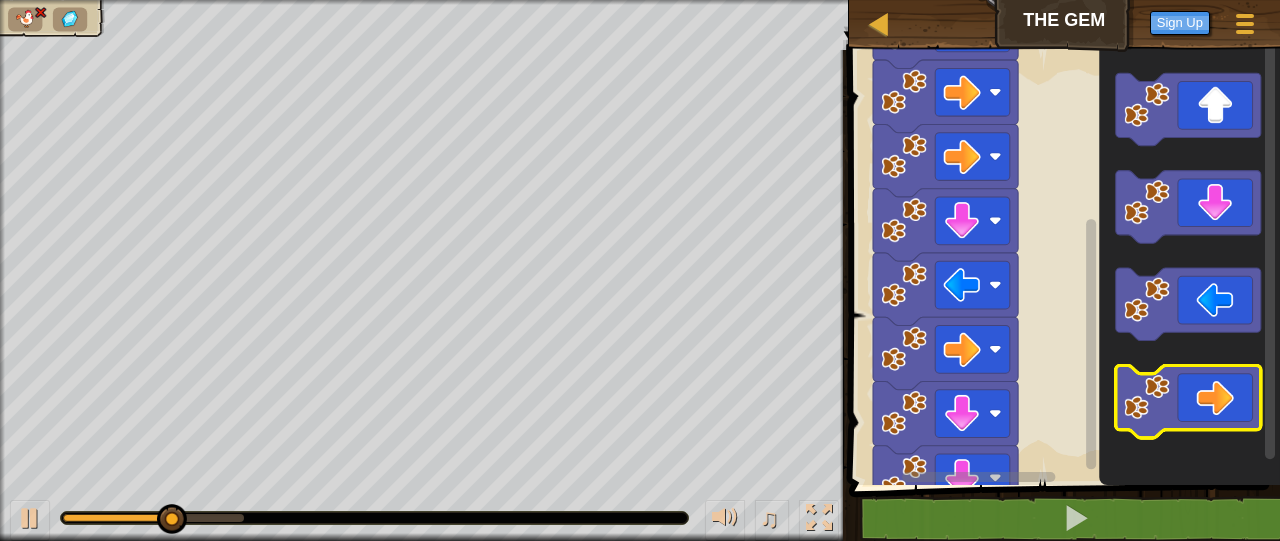 click 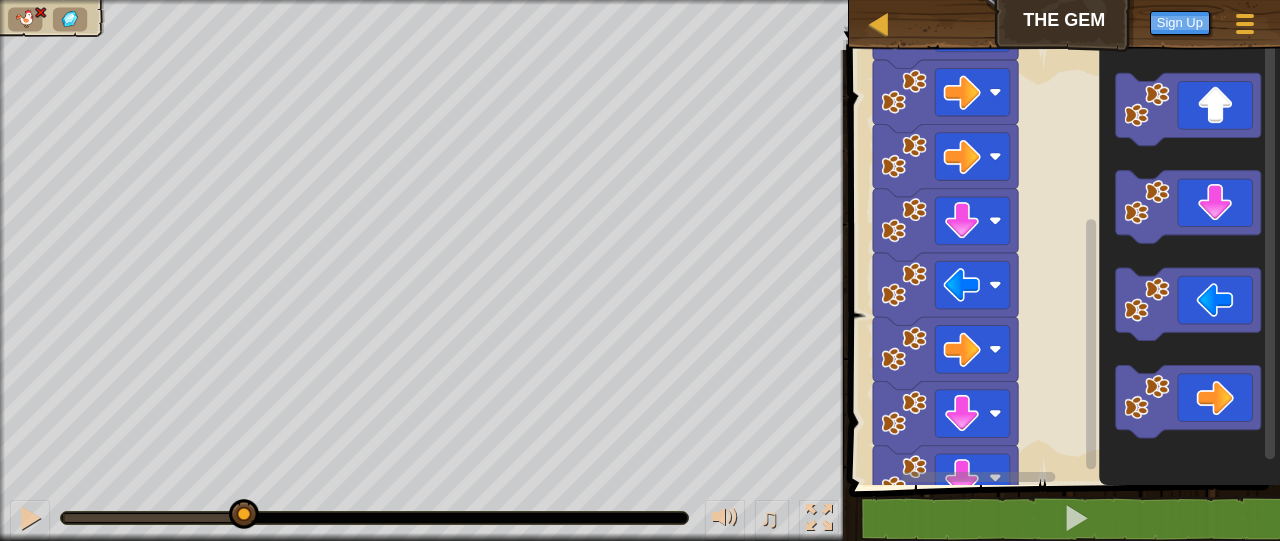 drag, startPoint x: 243, startPoint y: 515, endPoint x: 153, endPoint y: 503, distance: 90.79648 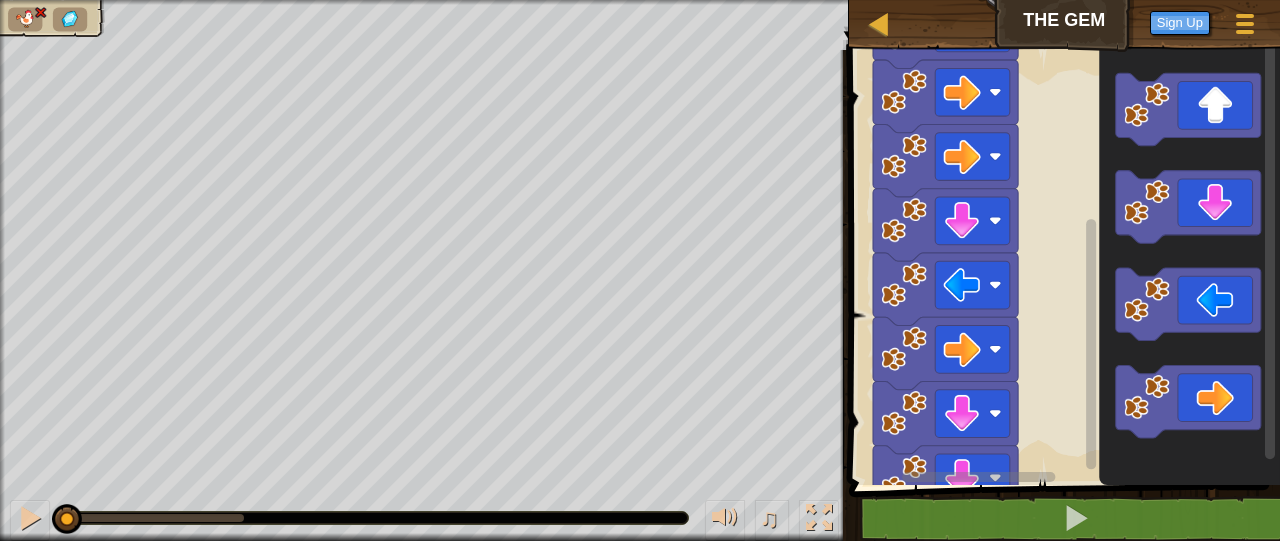 drag, startPoint x: 132, startPoint y: 515, endPoint x: 0, endPoint y: 525, distance: 132.37825 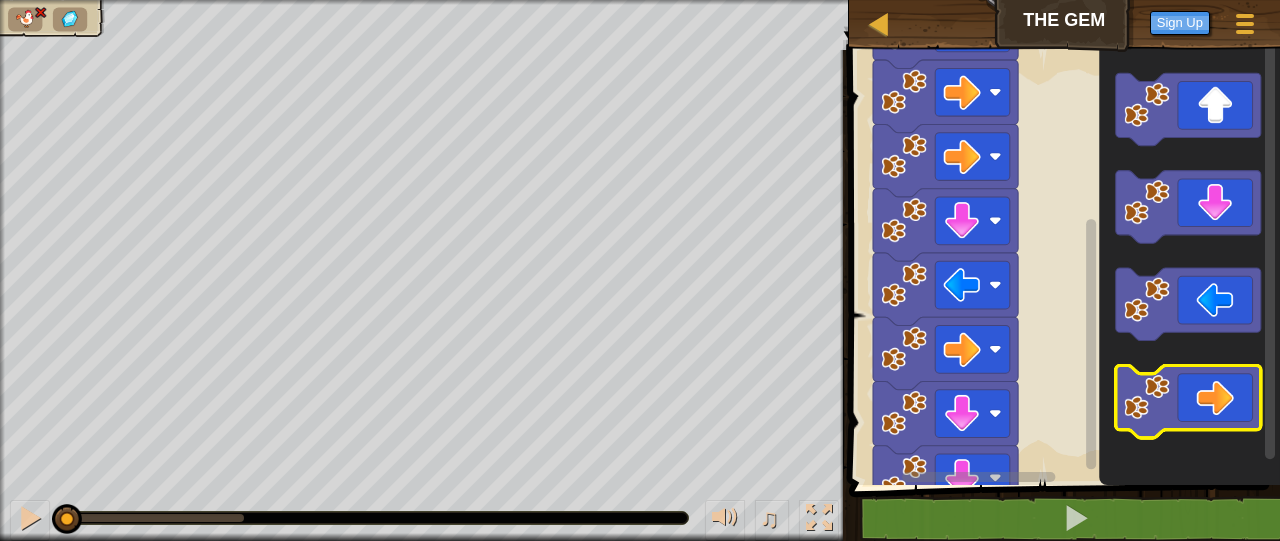 click 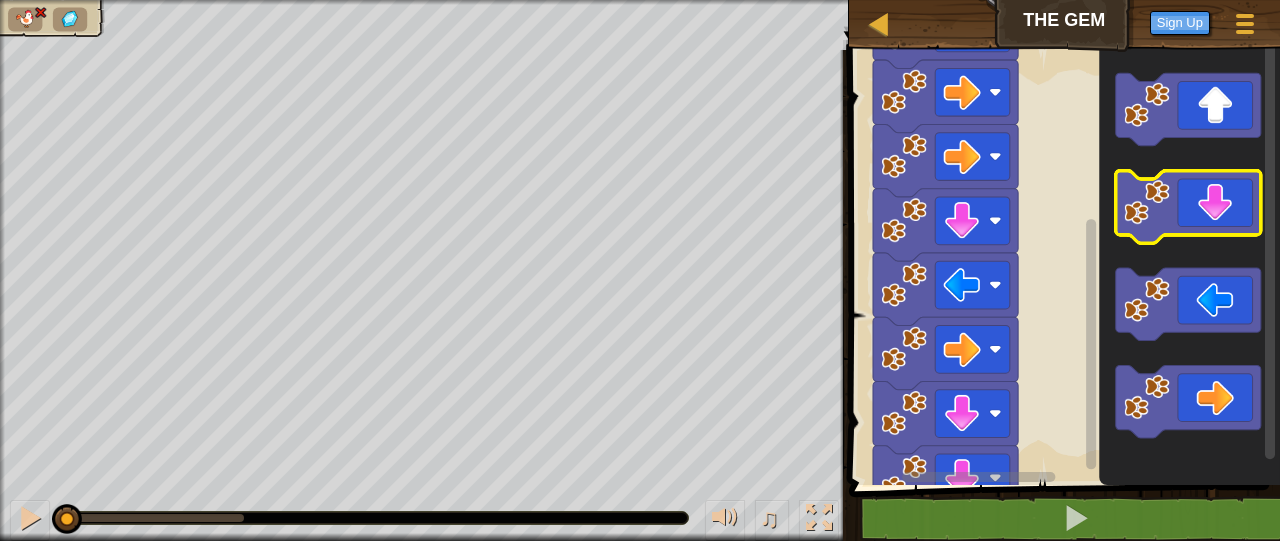 click 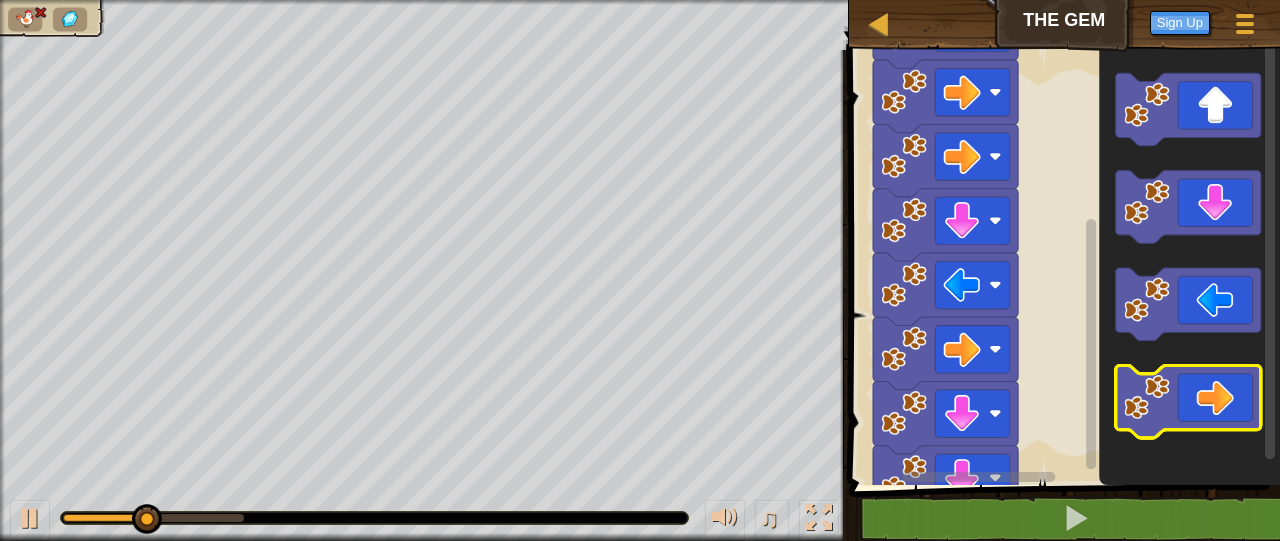 click 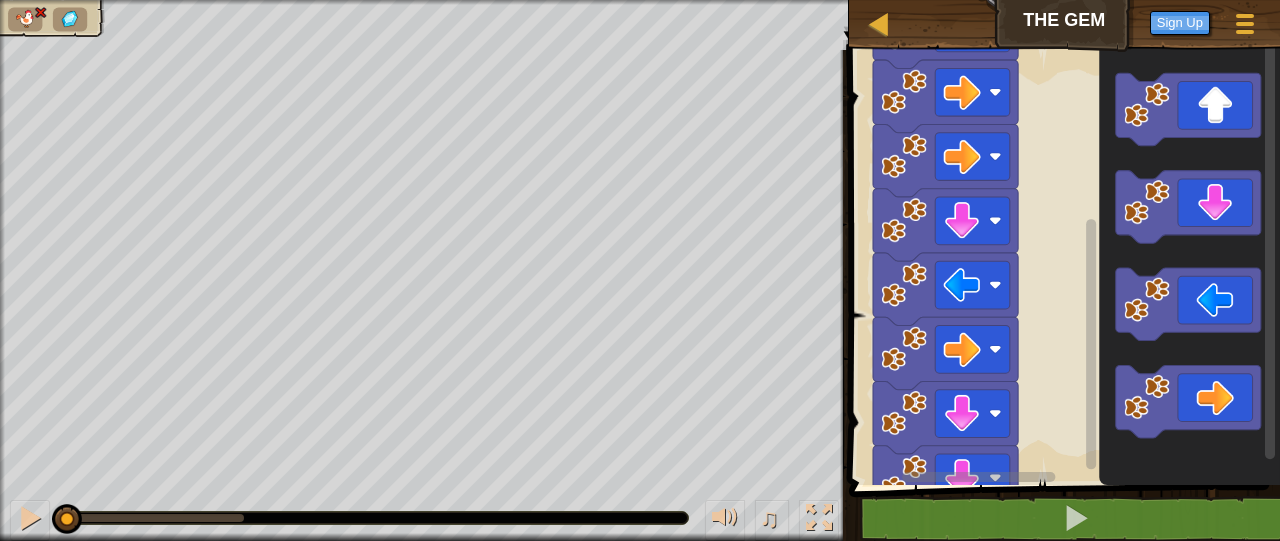 drag, startPoint x: 250, startPoint y: 515, endPoint x: 0, endPoint y: 475, distance: 253.17978 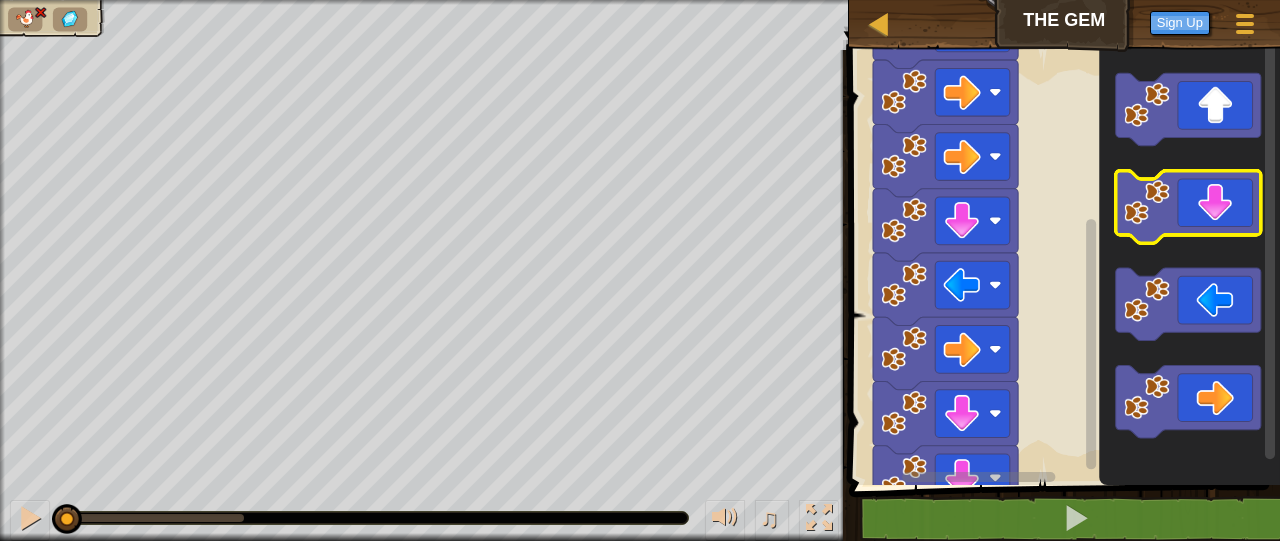 click 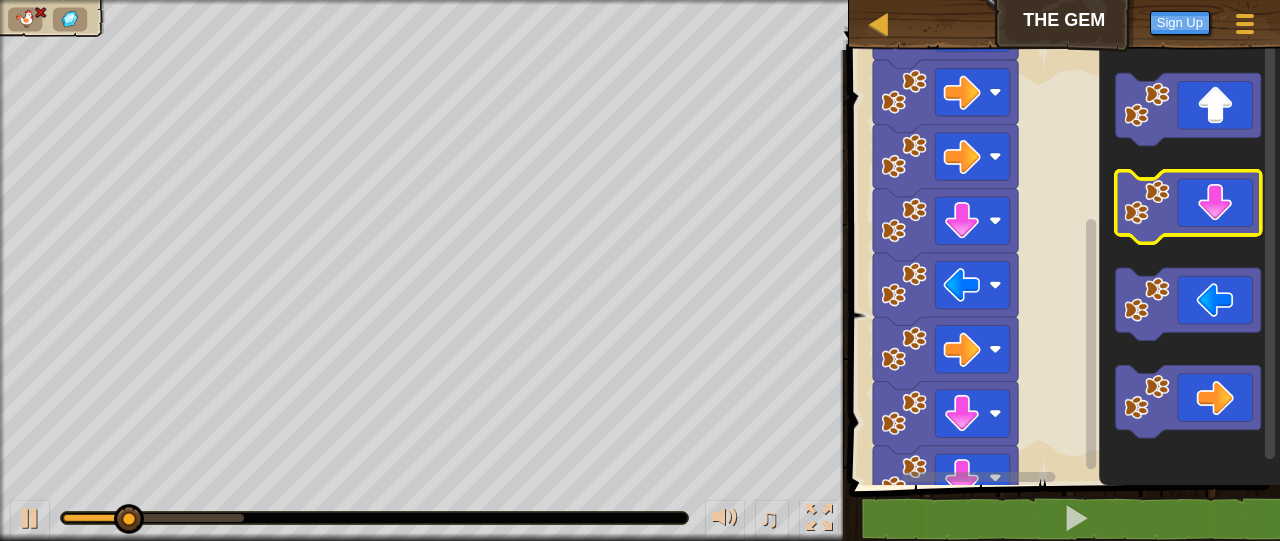 click 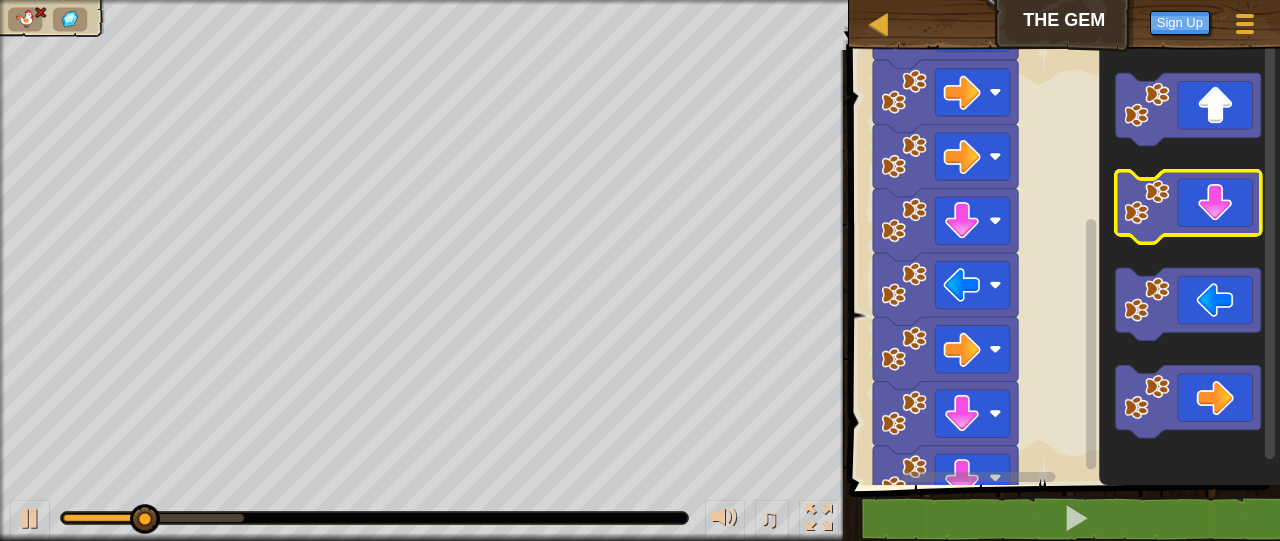 click 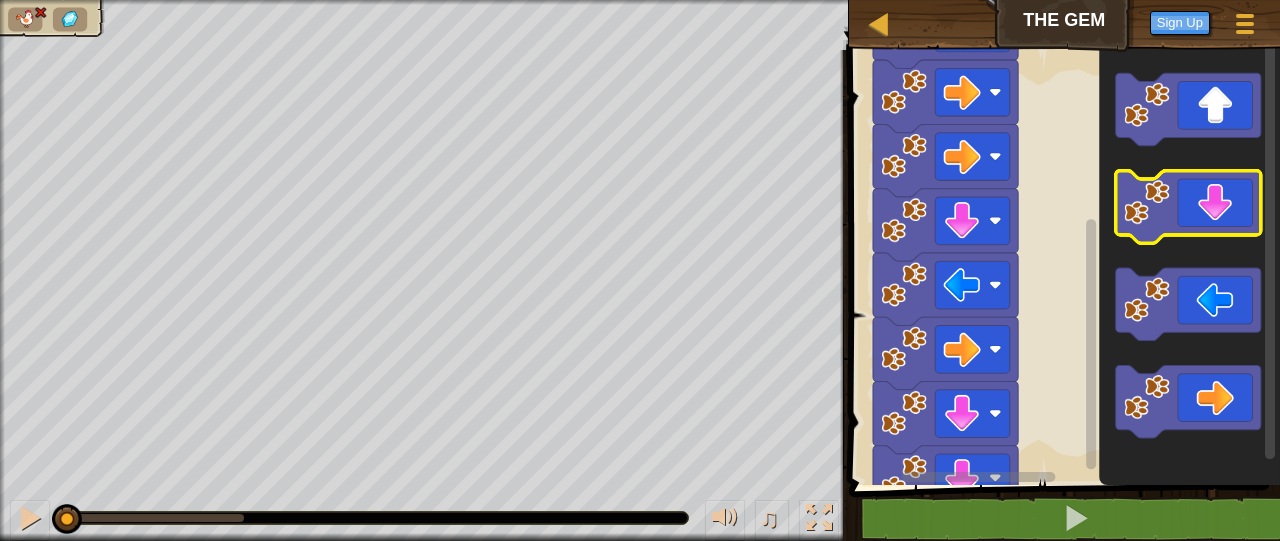 click 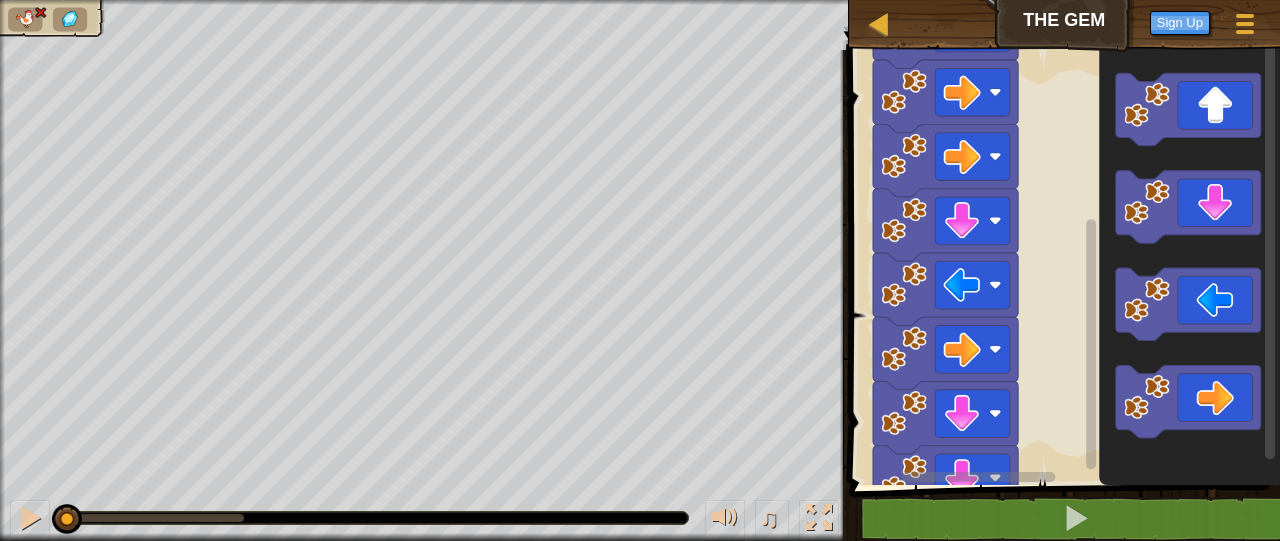 drag, startPoint x: 246, startPoint y: 519, endPoint x: 3, endPoint y: 491, distance: 244.60785 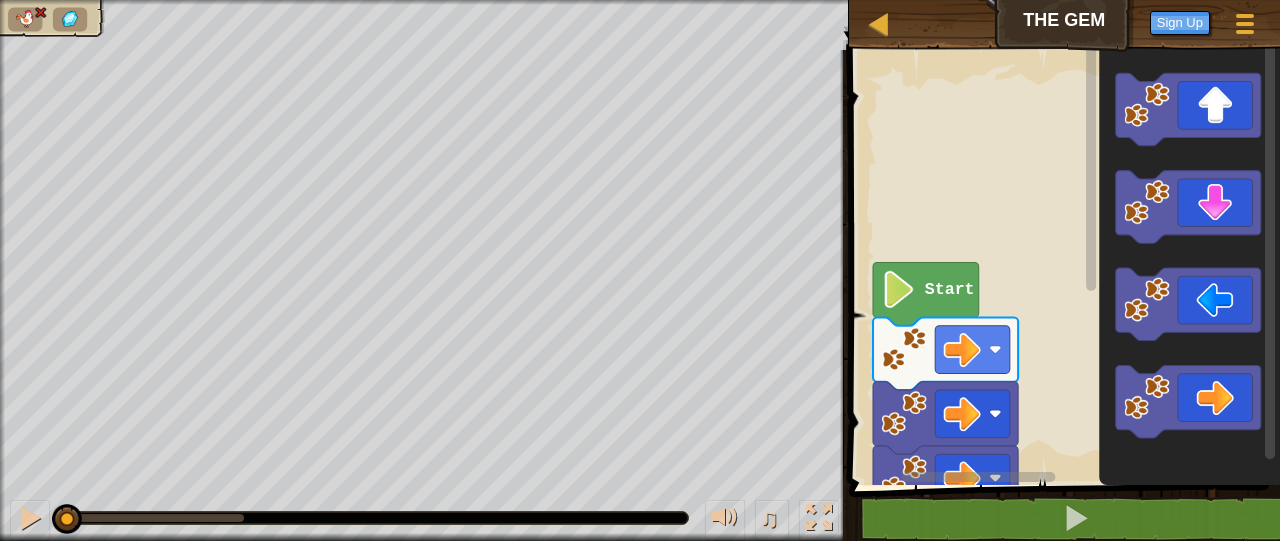 click on "Start" 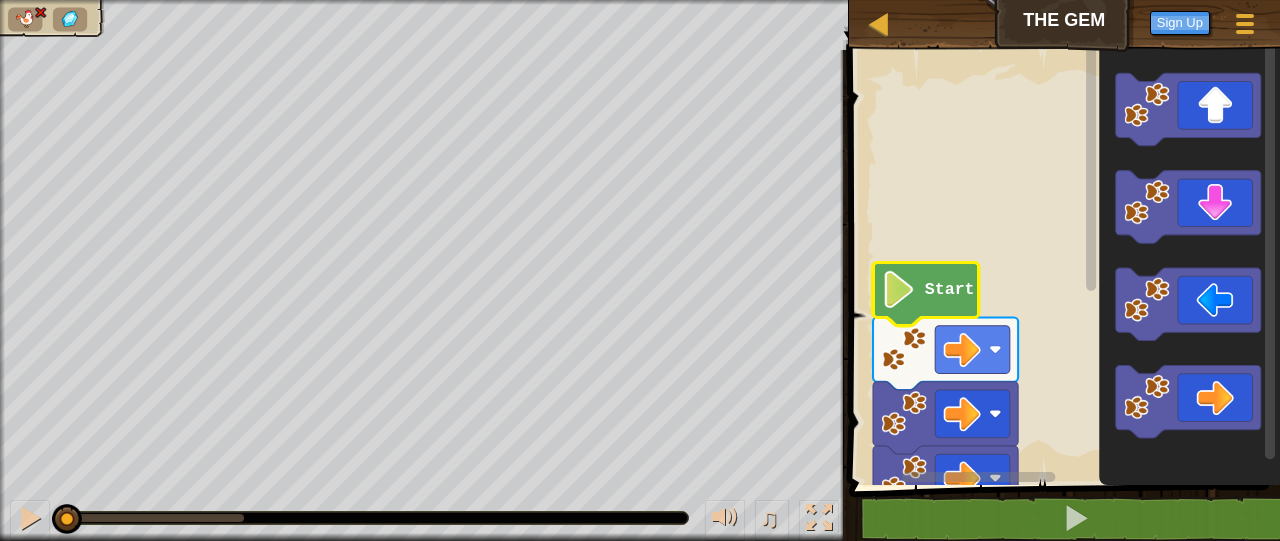 click 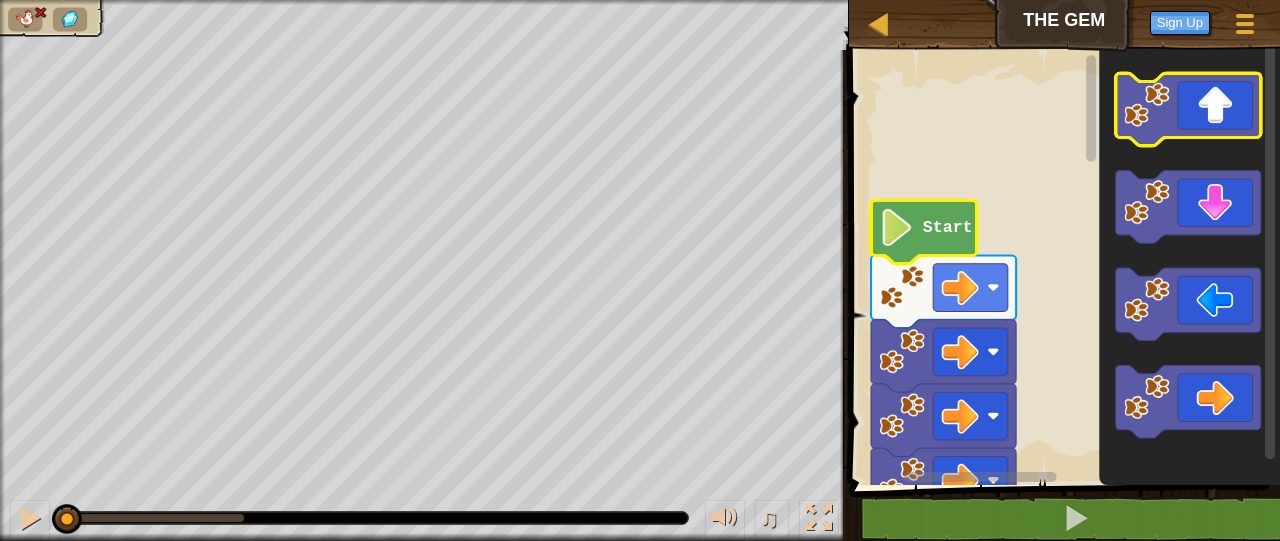 click 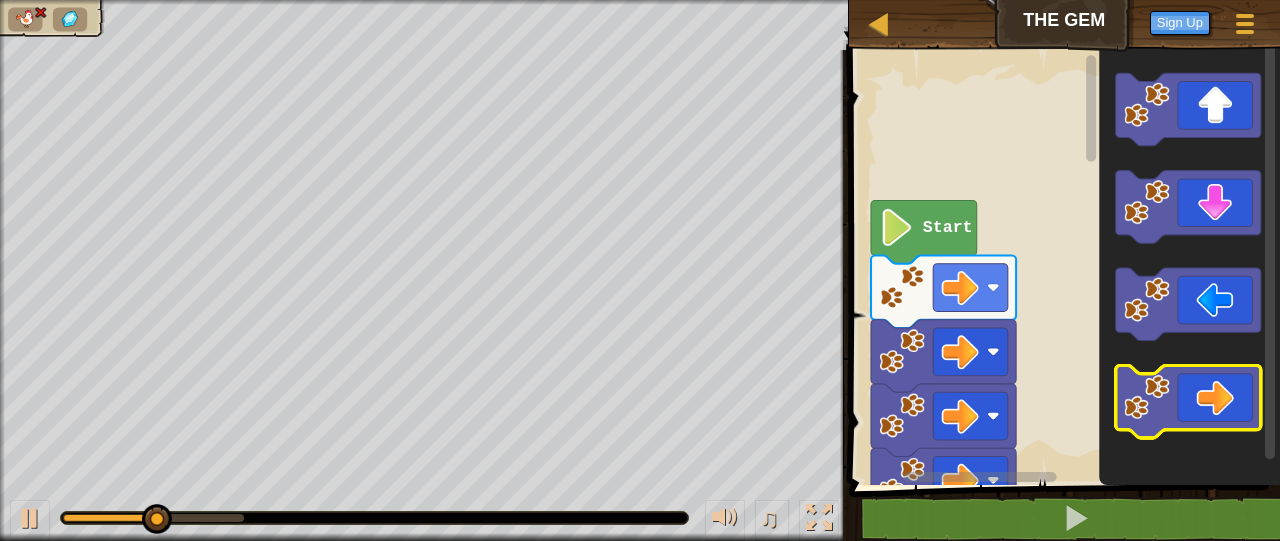 click 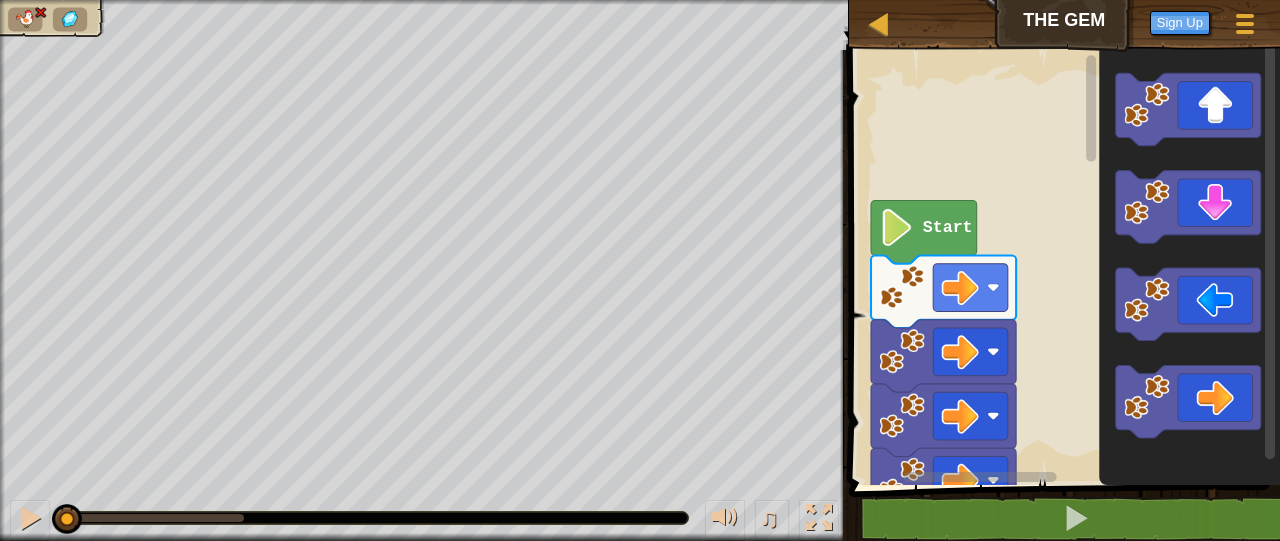 drag, startPoint x: 249, startPoint y: 520, endPoint x: 0, endPoint y: 470, distance: 253.97047 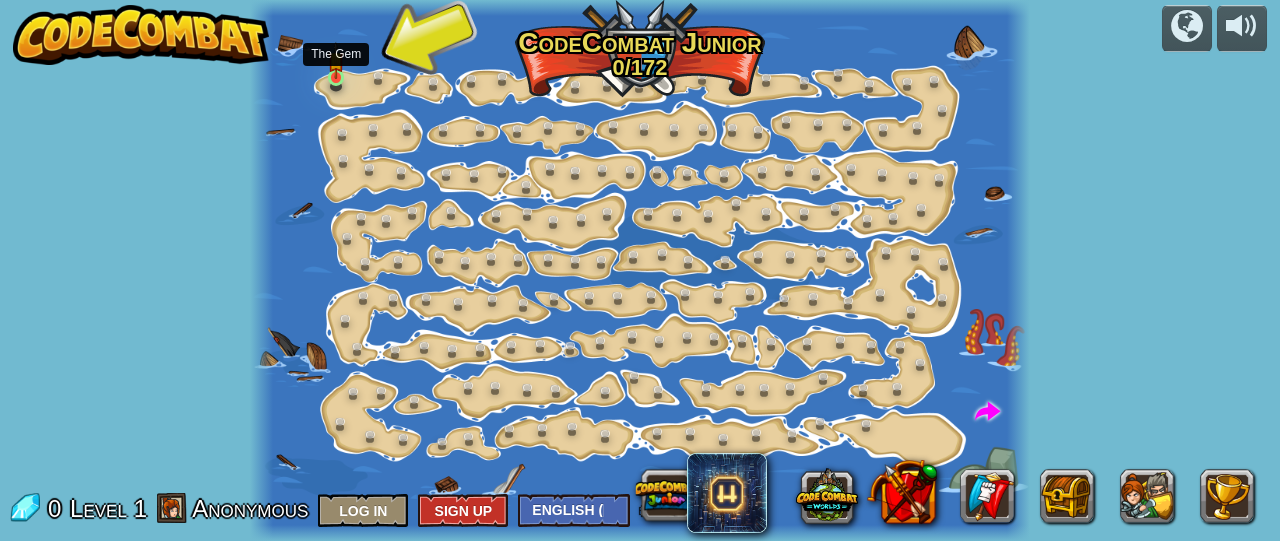 click at bounding box center (336, 59) 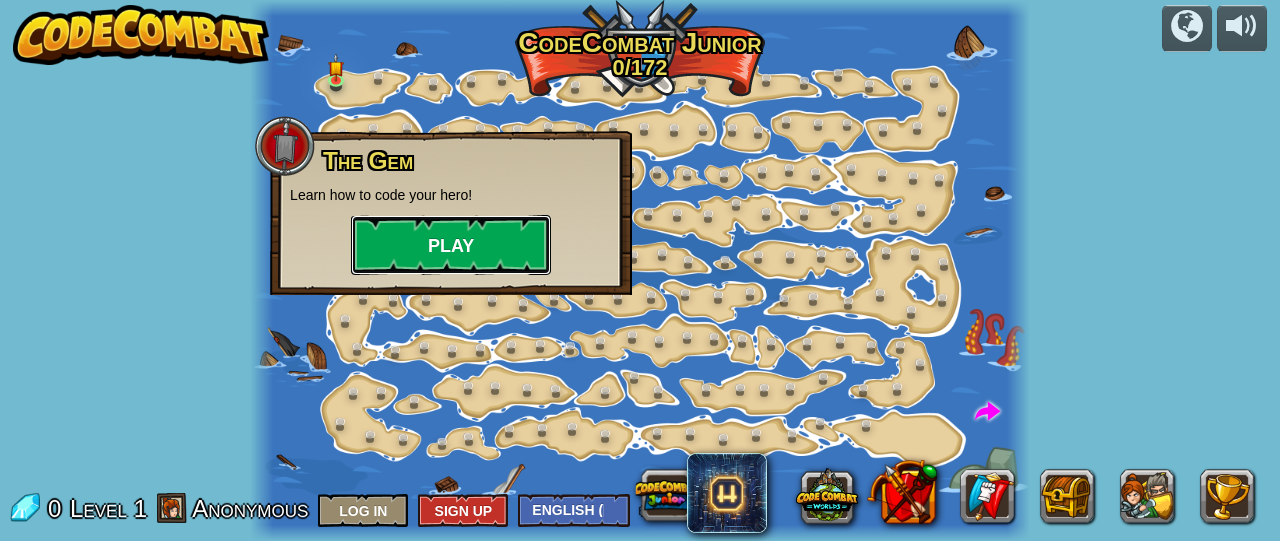 click on "Play" at bounding box center (451, 245) 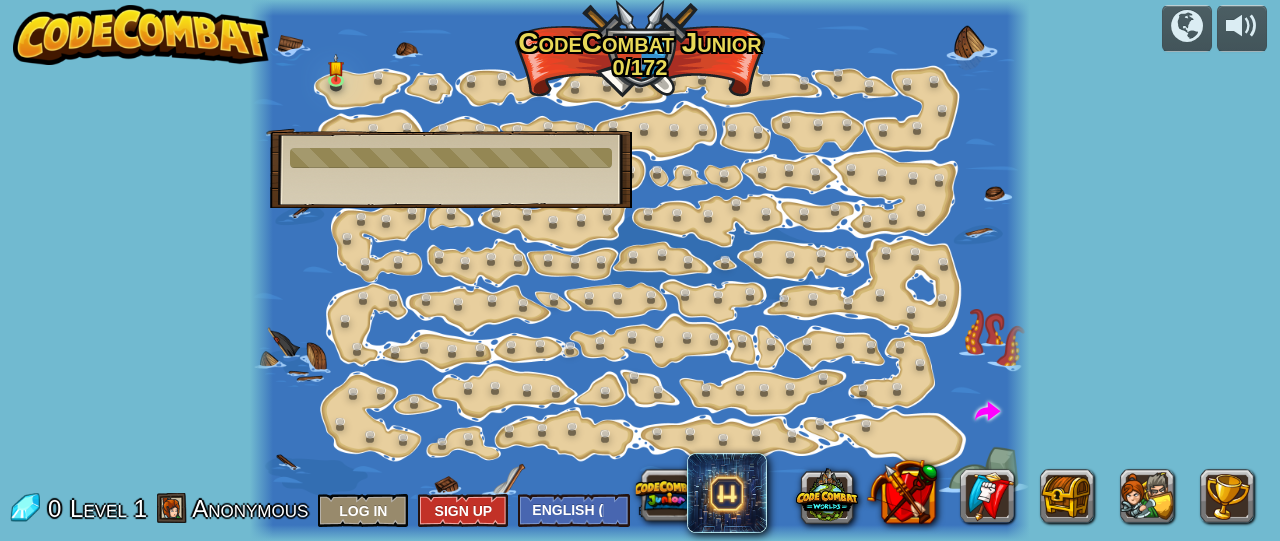 click at bounding box center (451, 158) 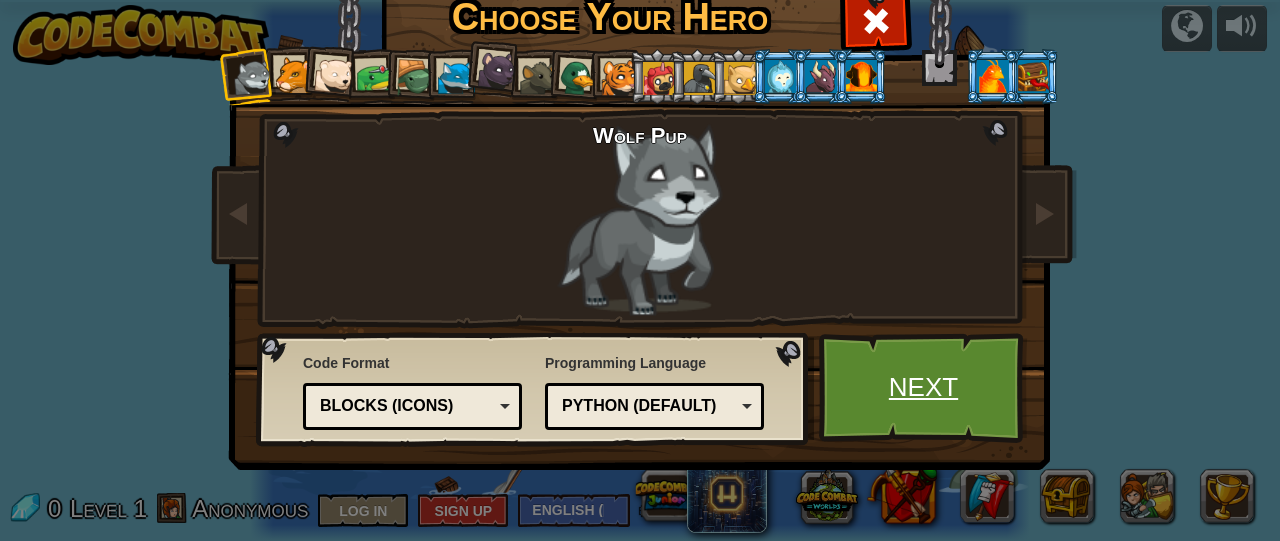 click on "Next" at bounding box center [923, 388] 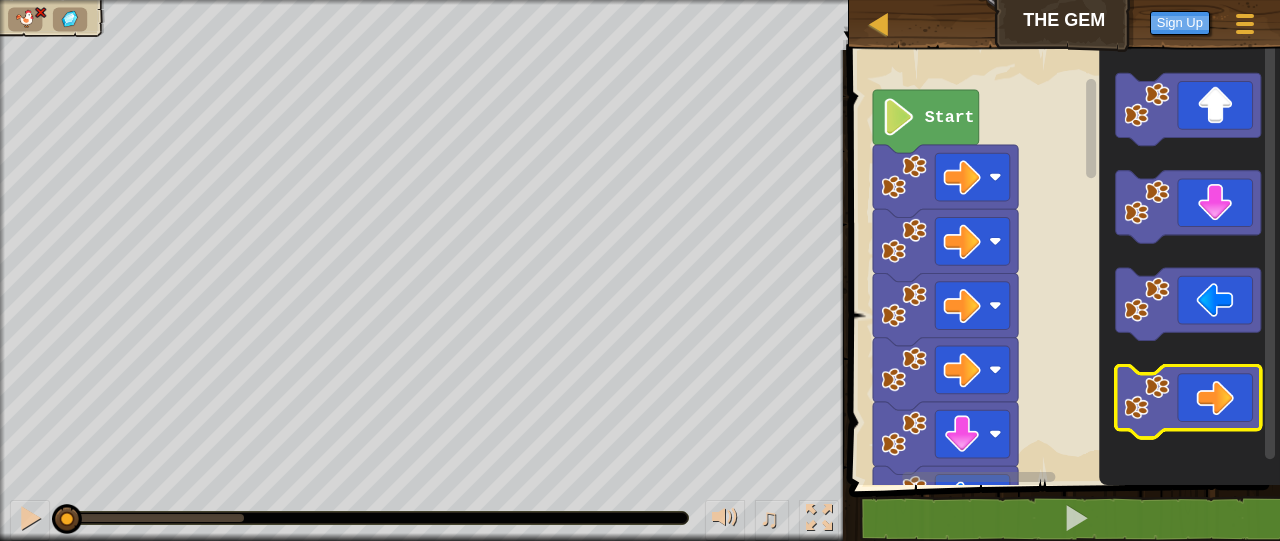 click 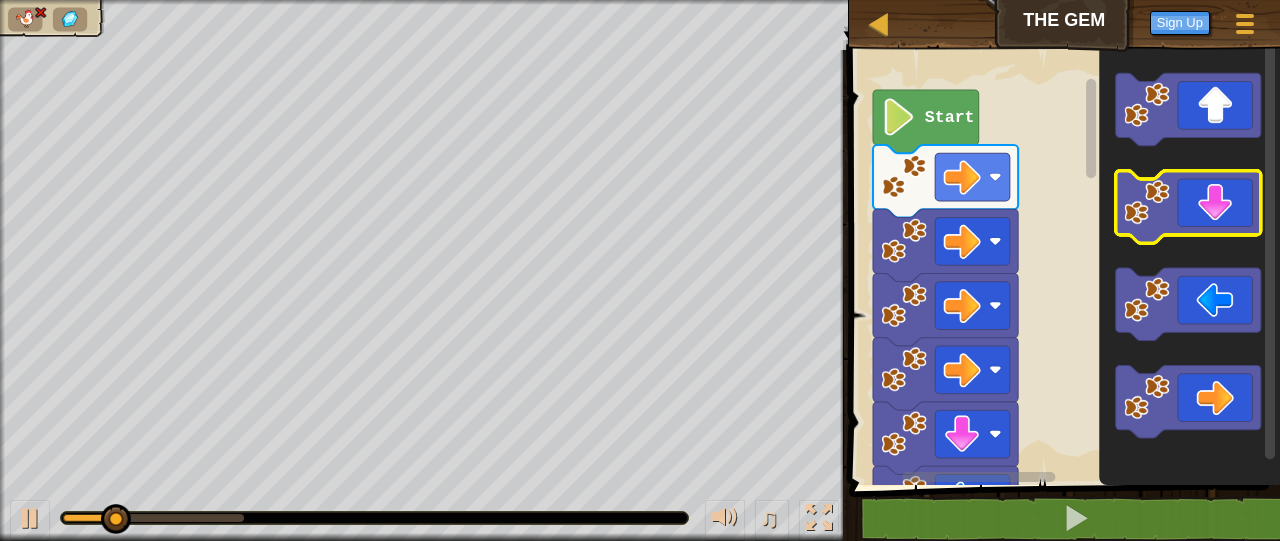 click 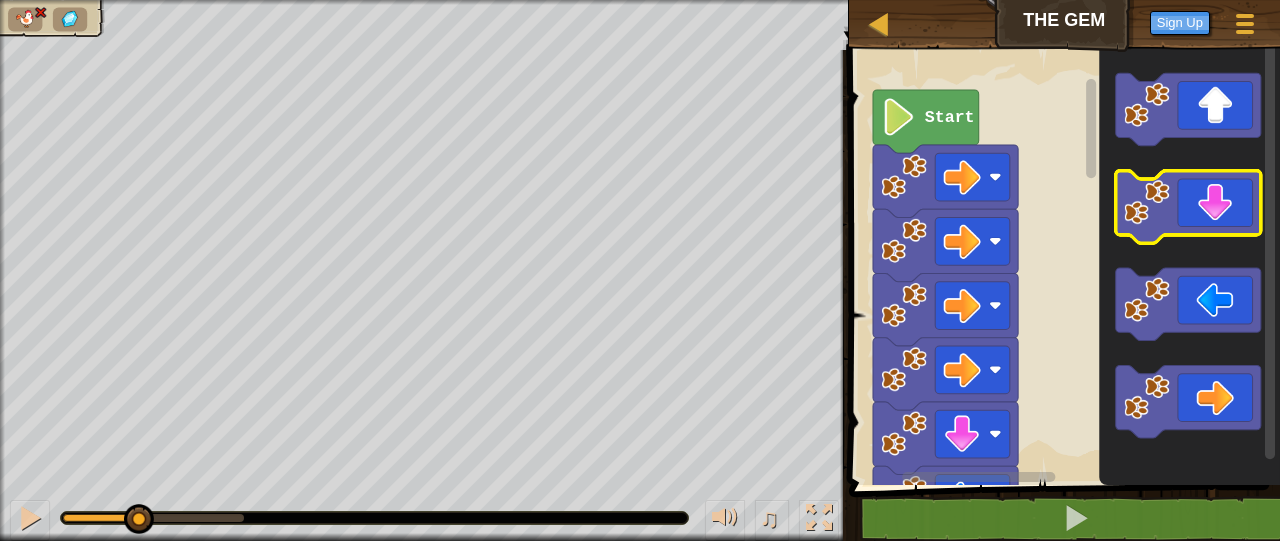 click 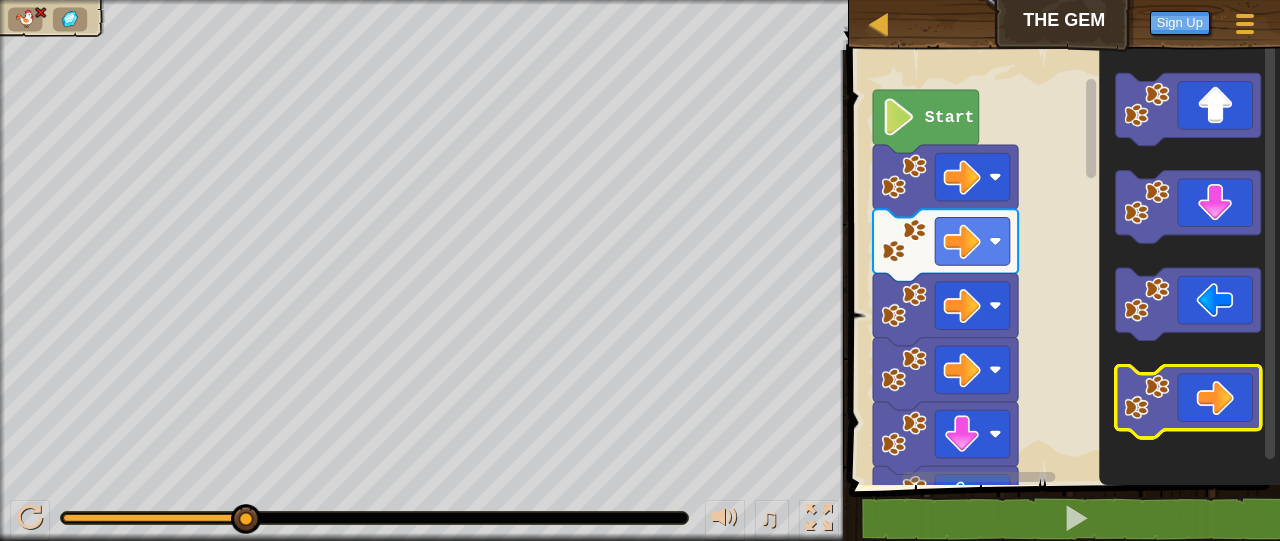 click 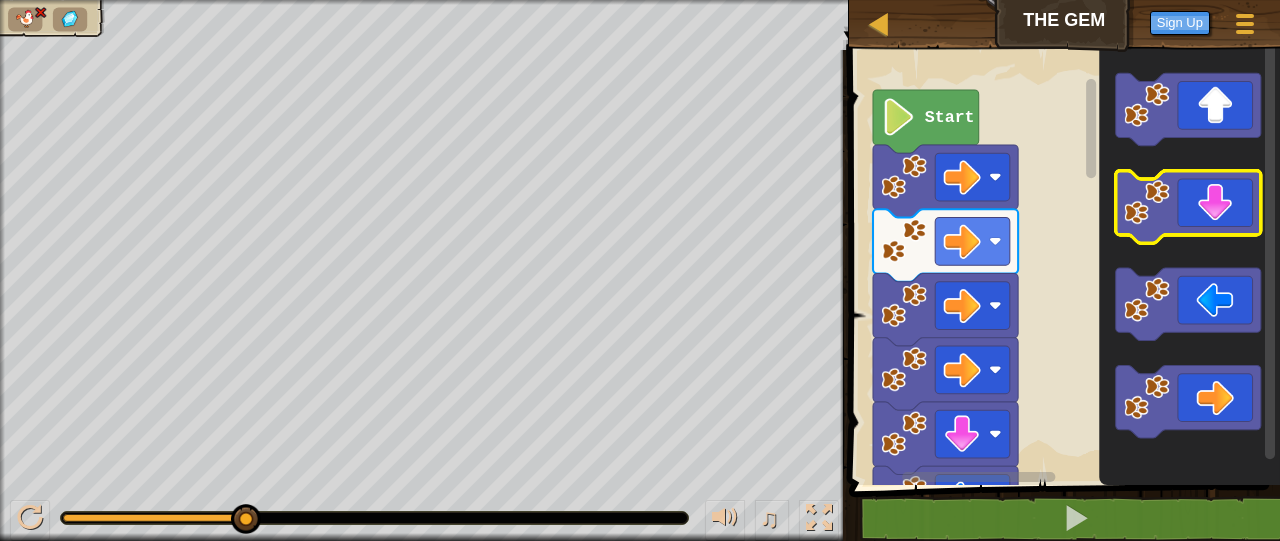 click 